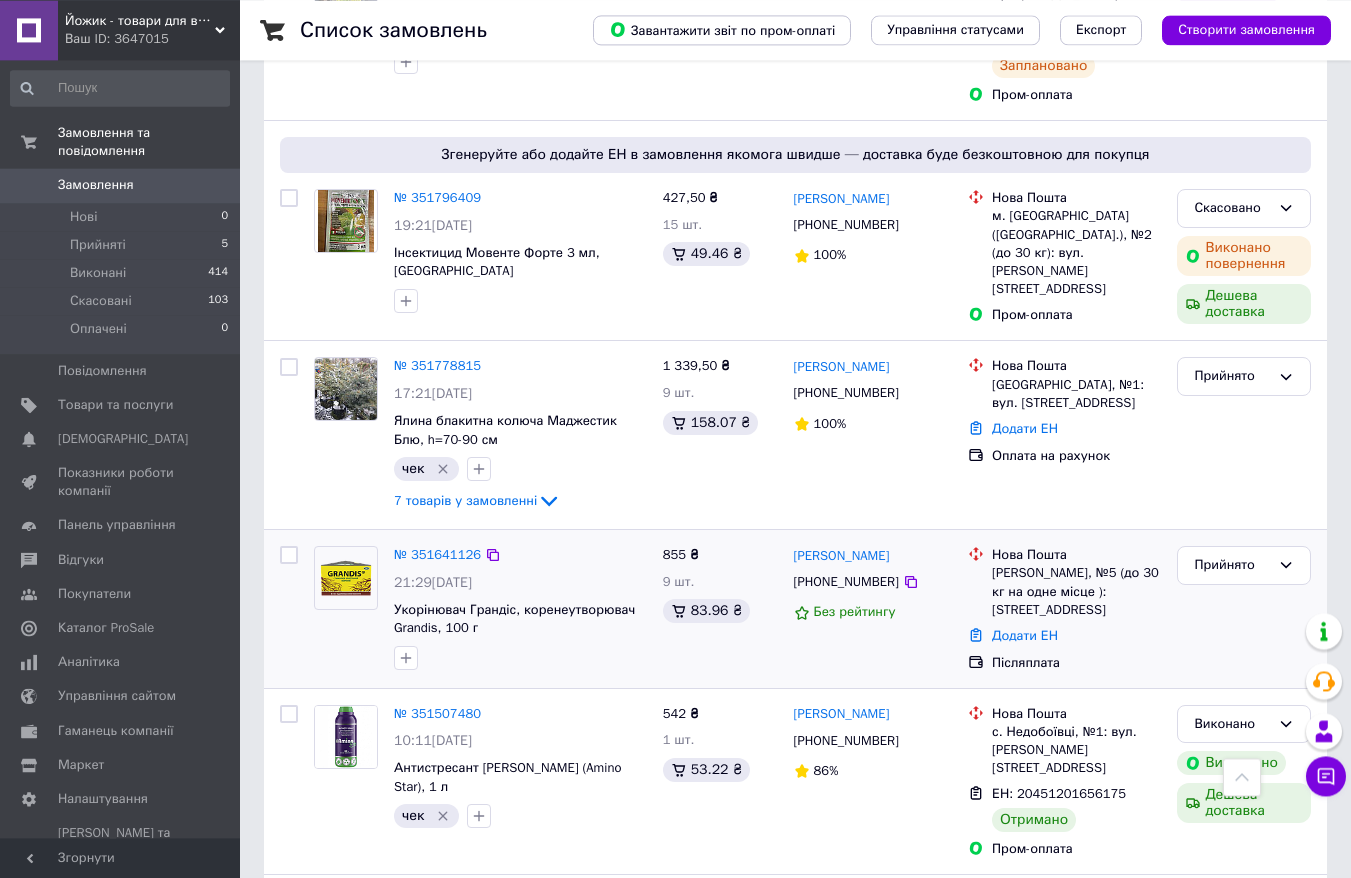 scroll, scrollTop: 636, scrollLeft: 0, axis: vertical 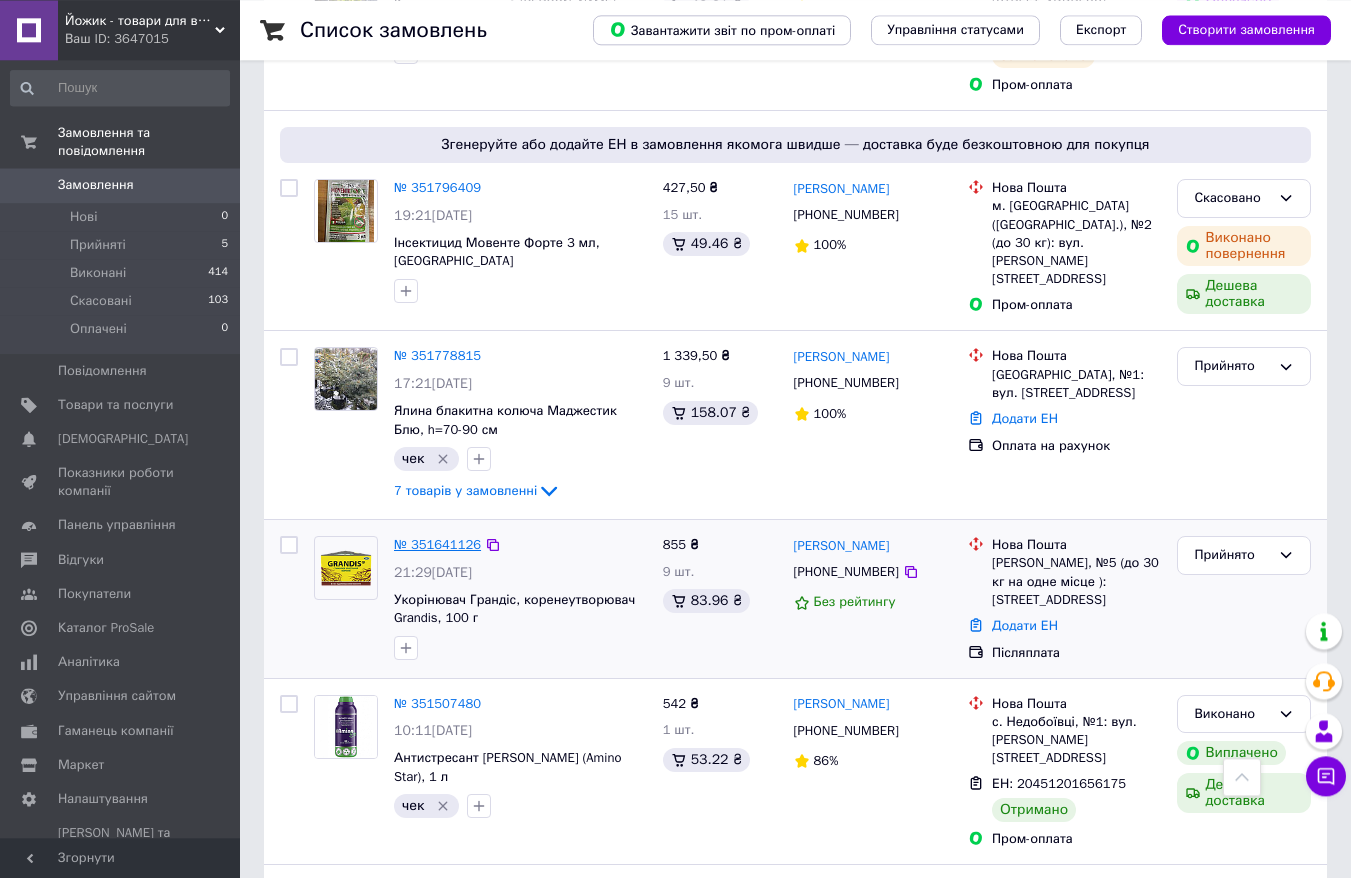 click on "№ 351641126" at bounding box center (437, 544) 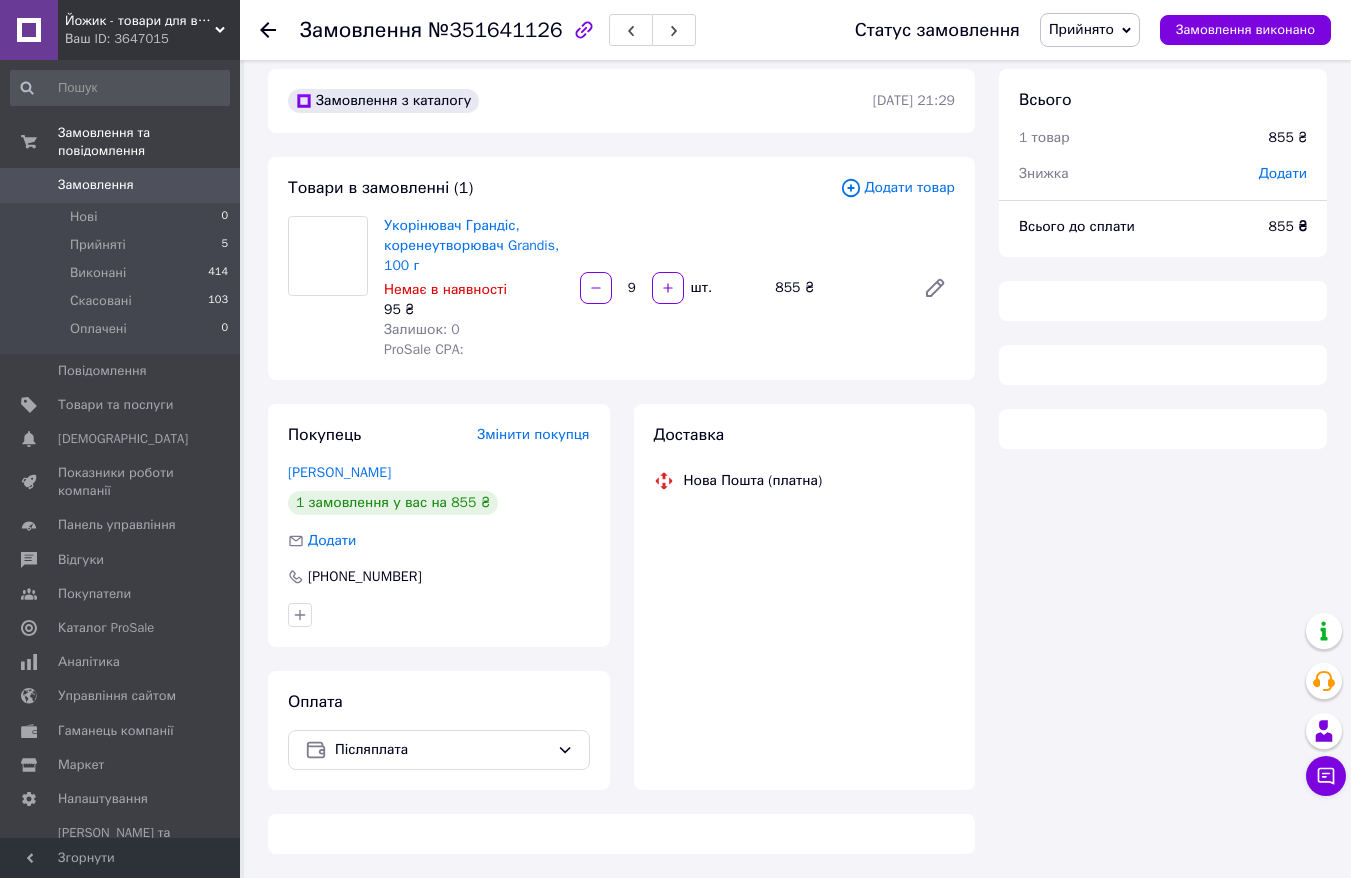 scroll, scrollTop: 15, scrollLeft: 0, axis: vertical 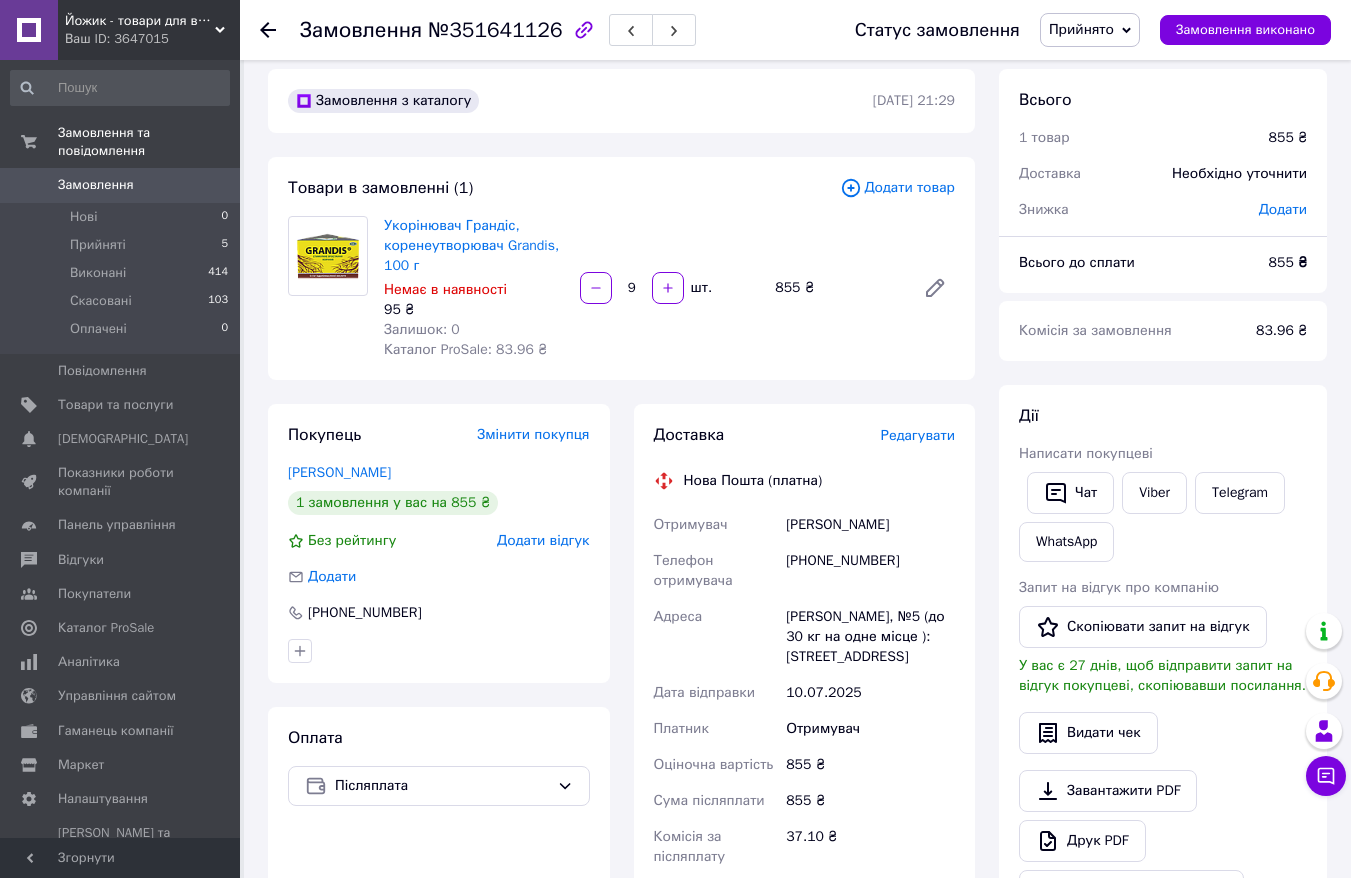 click on "Редагувати" at bounding box center [918, 435] 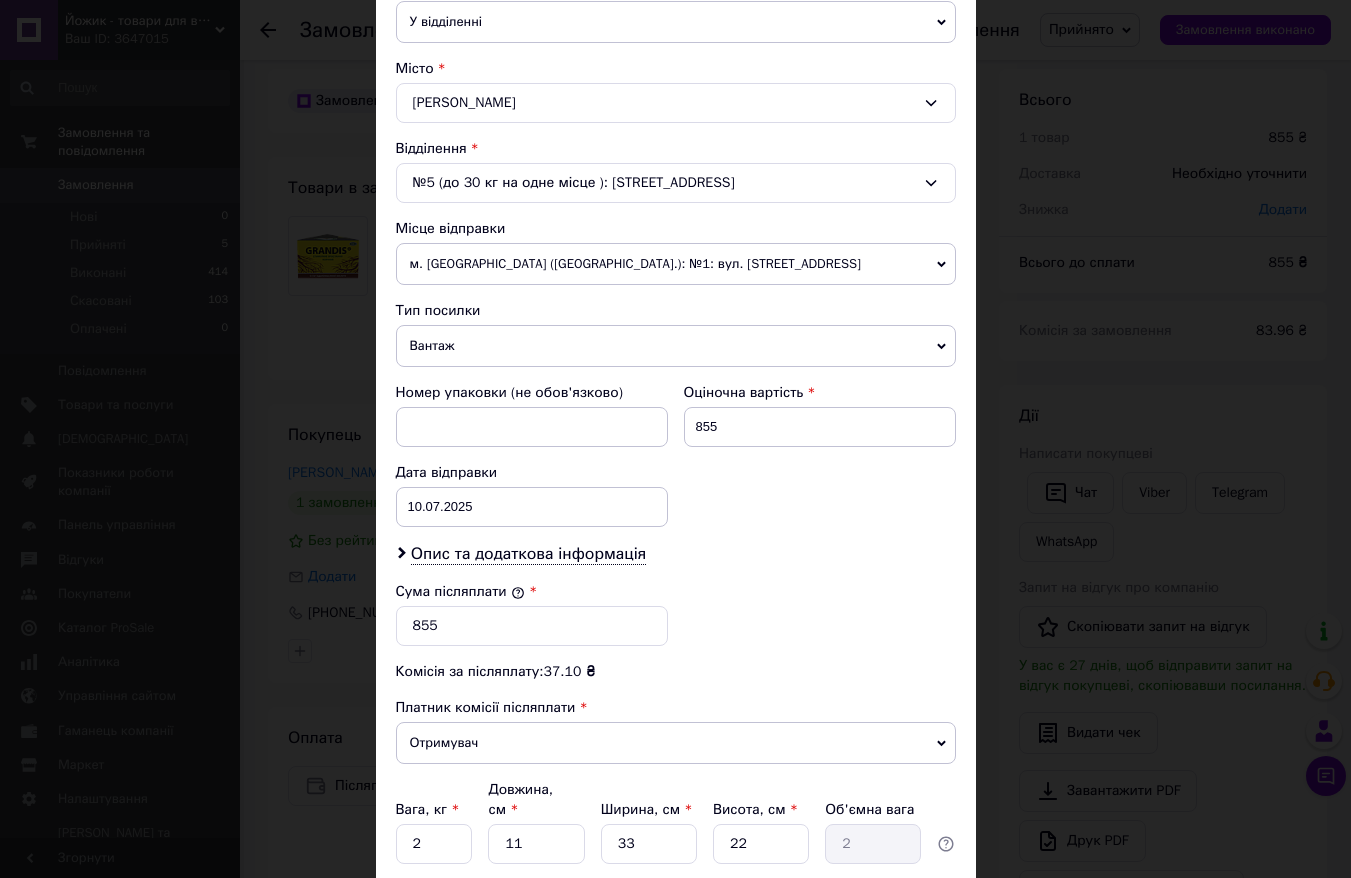 scroll, scrollTop: 499, scrollLeft: 0, axis: vertical 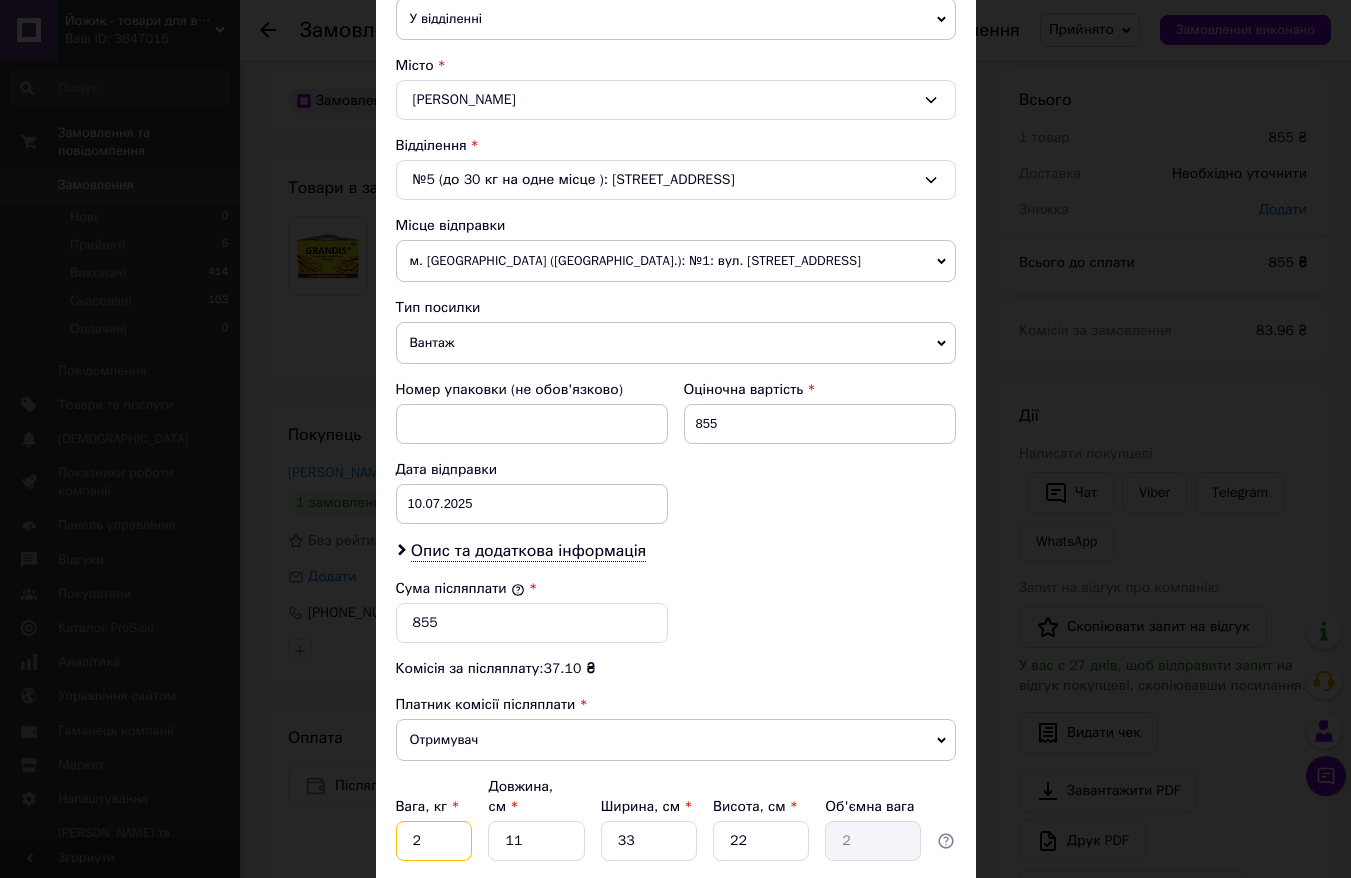 click on "2" at bounding box center [434, 841] 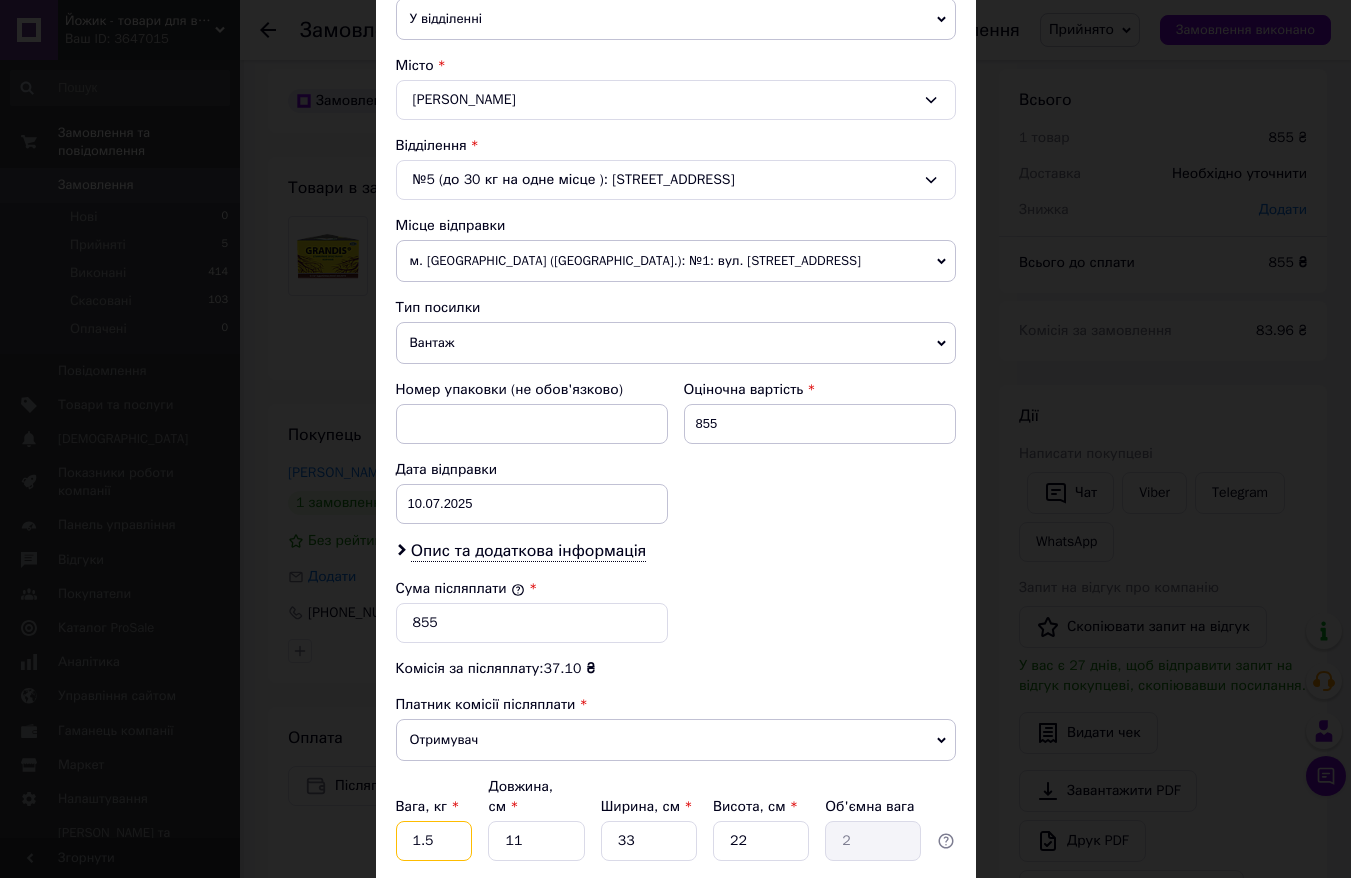 type on "1.5" 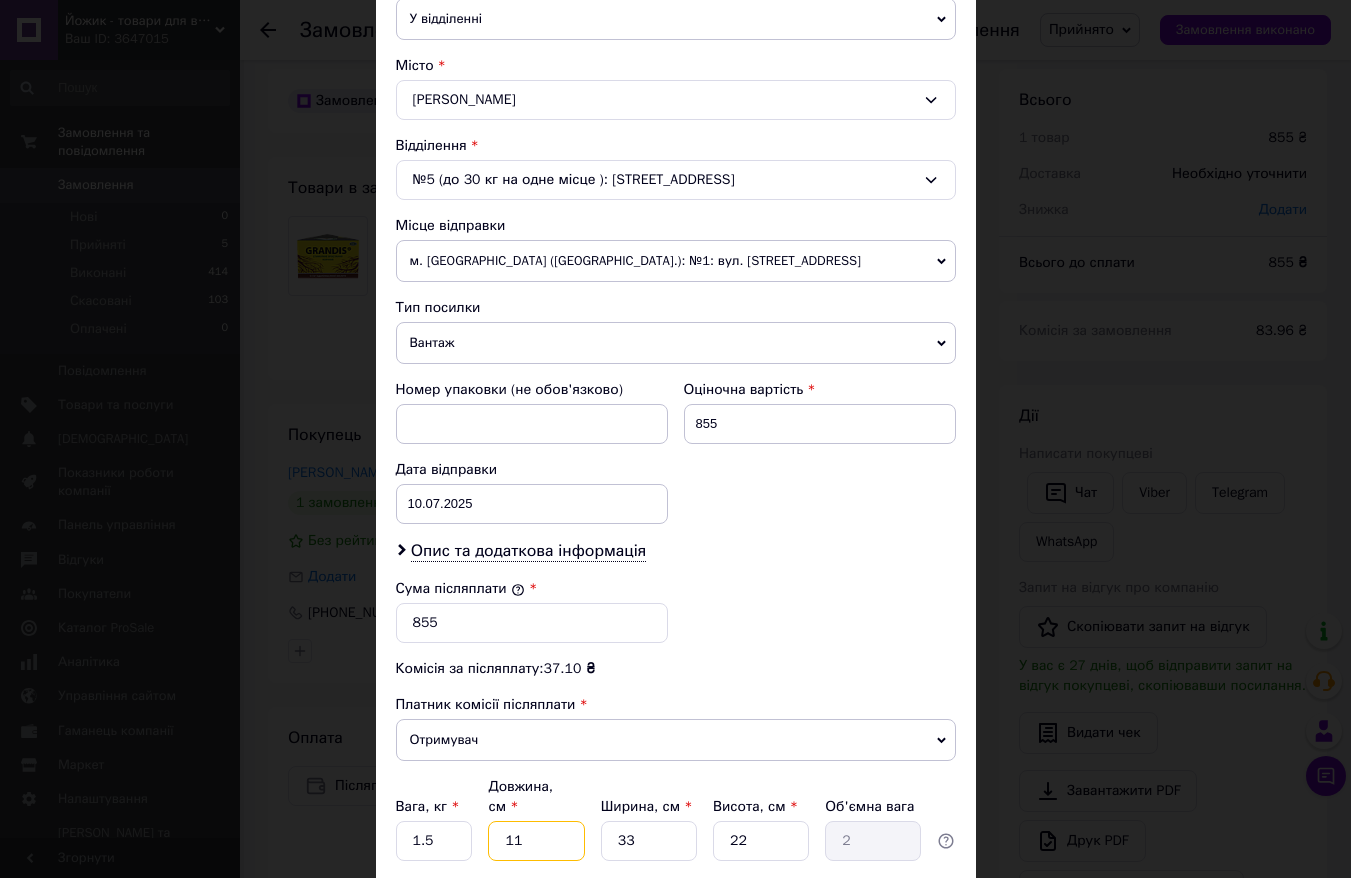 type on "2" 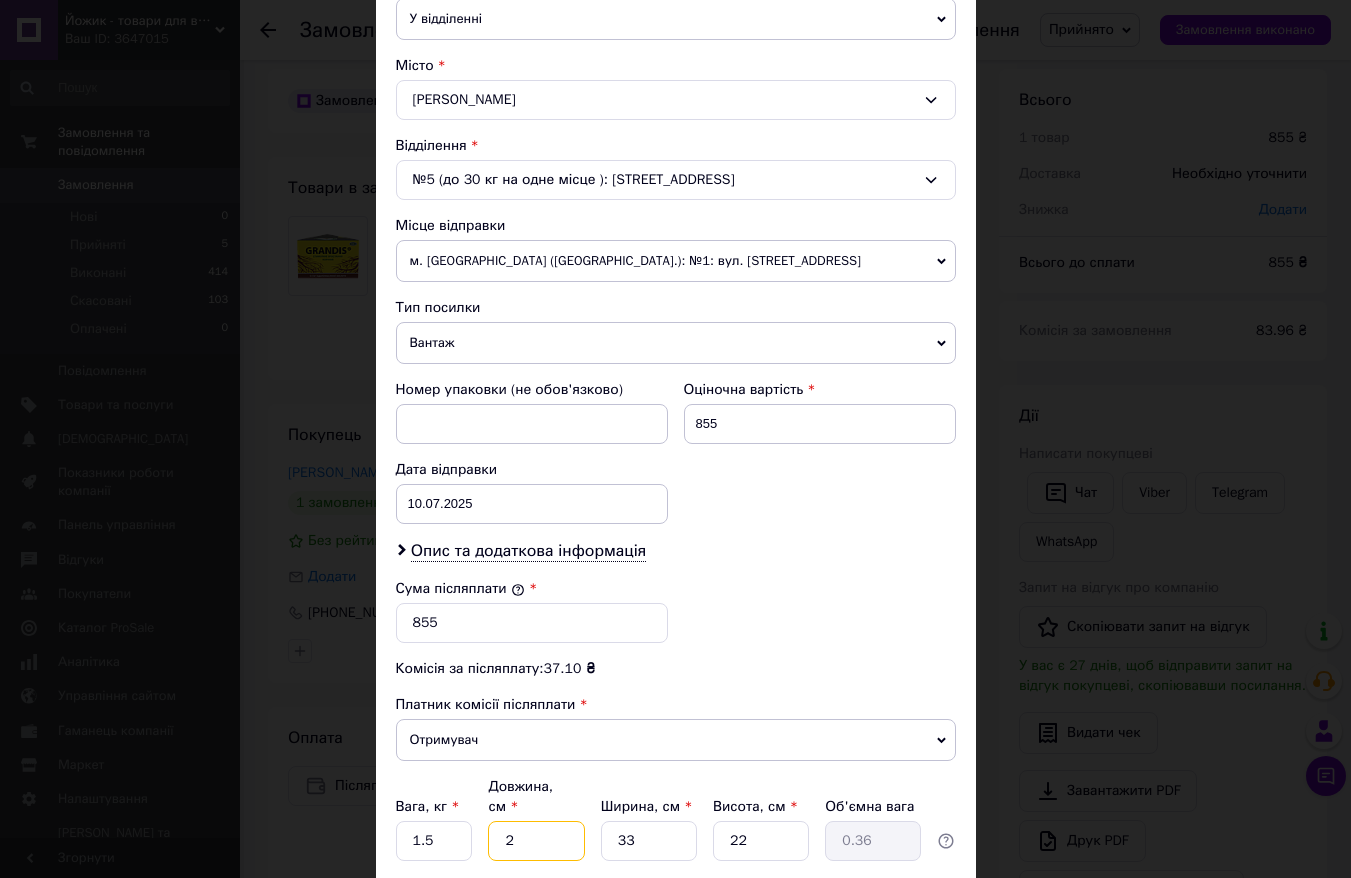 type on "25" 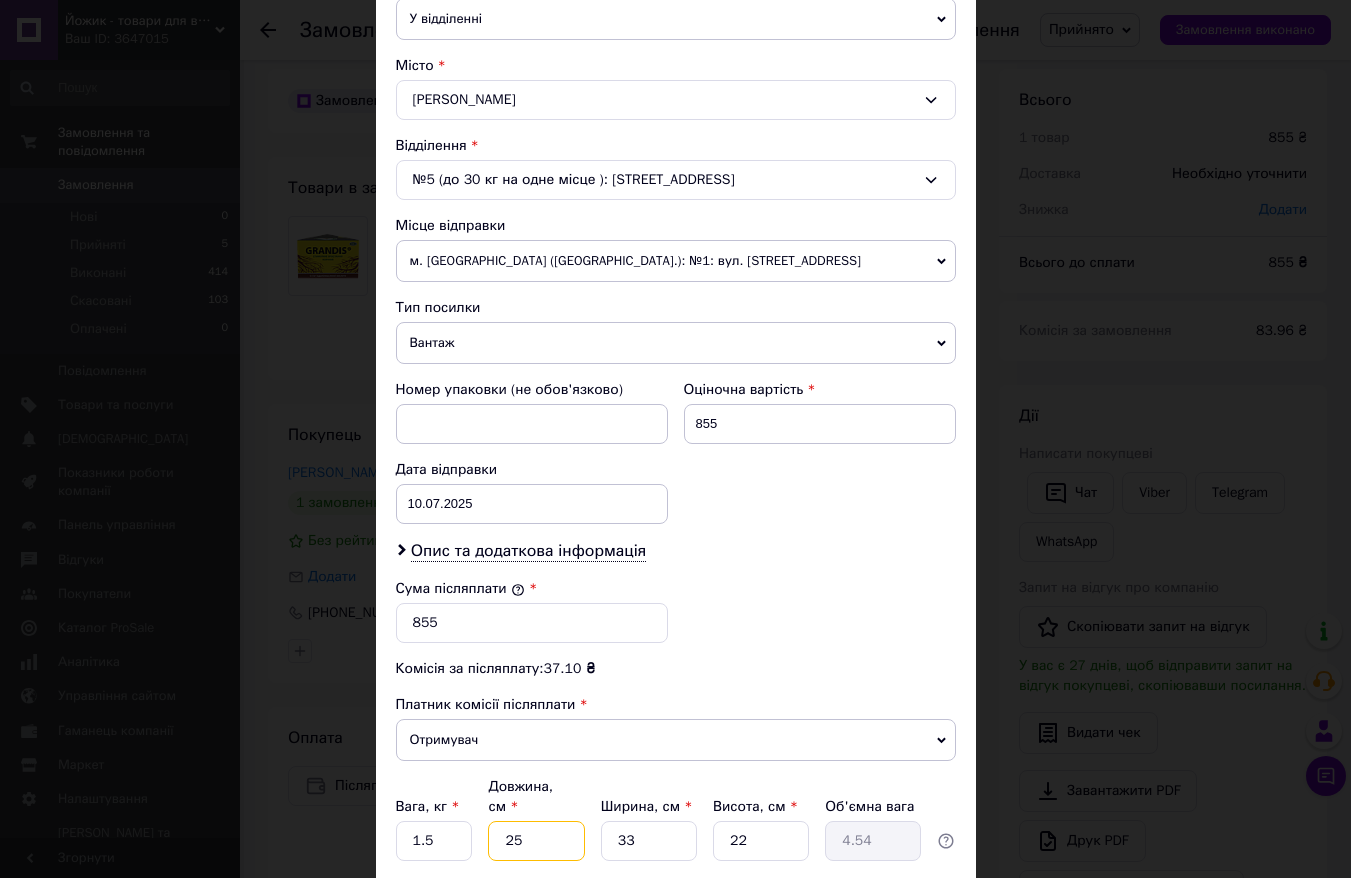 type on "25" 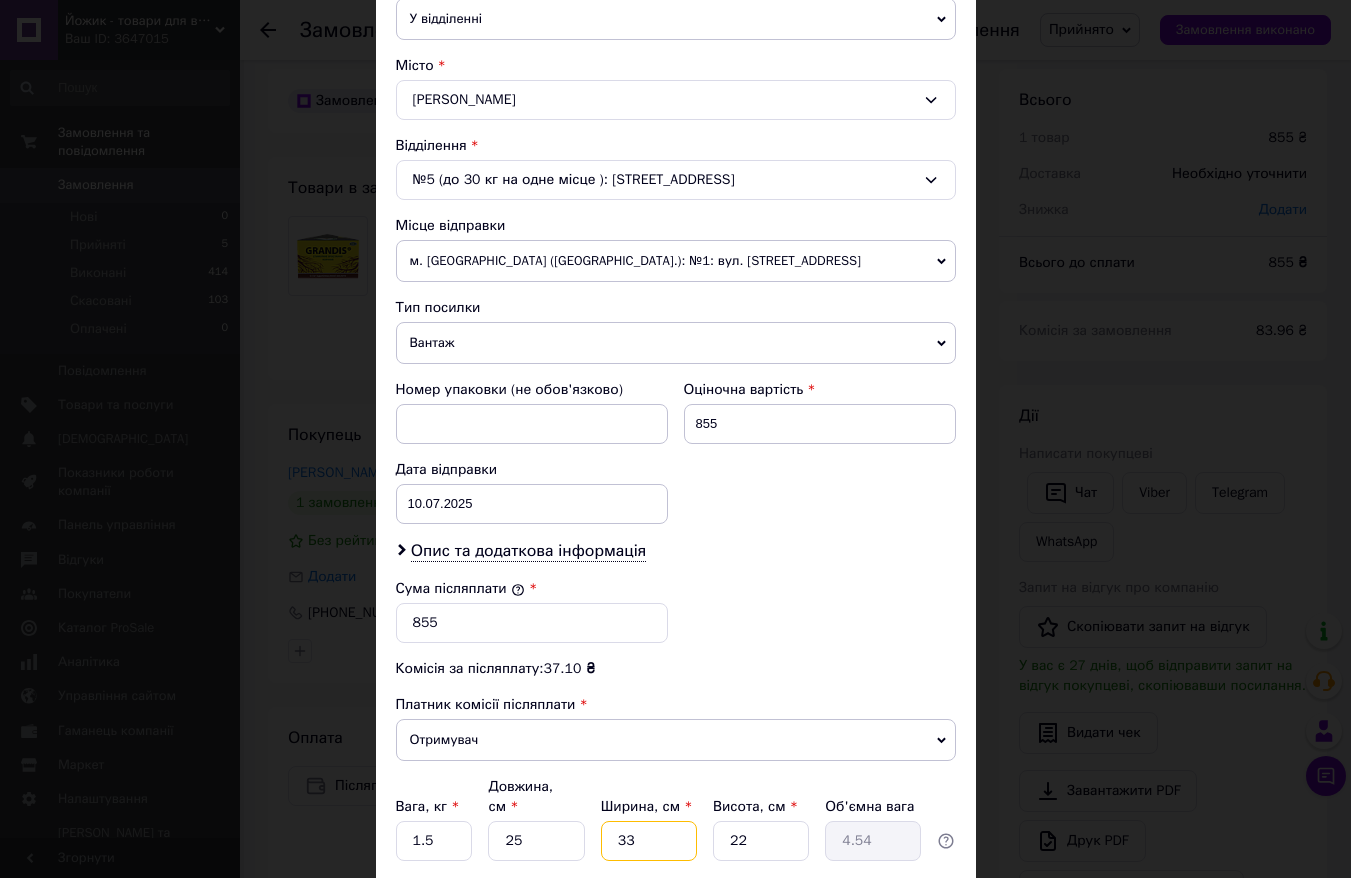type on "2" 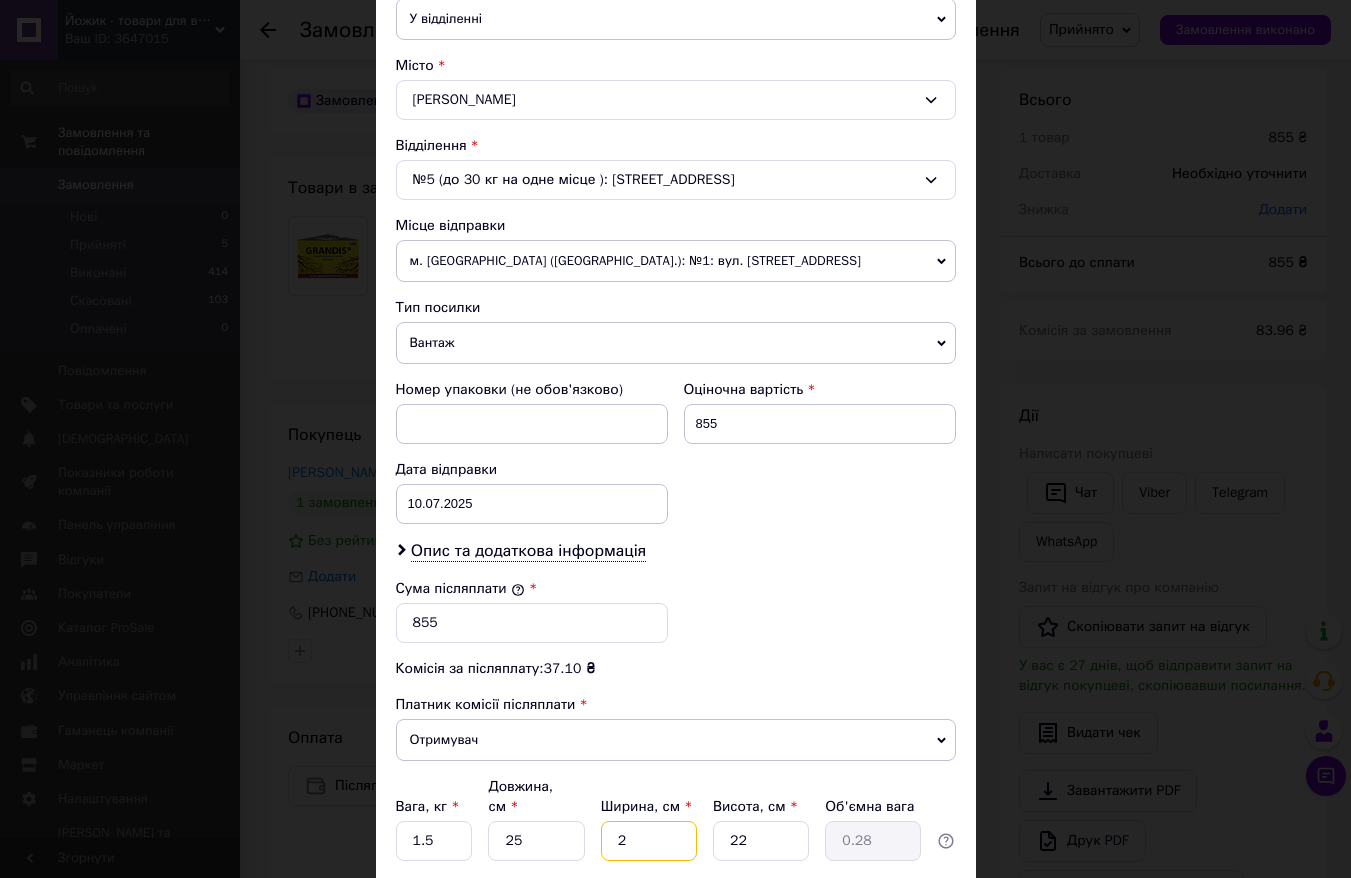 type on "23" 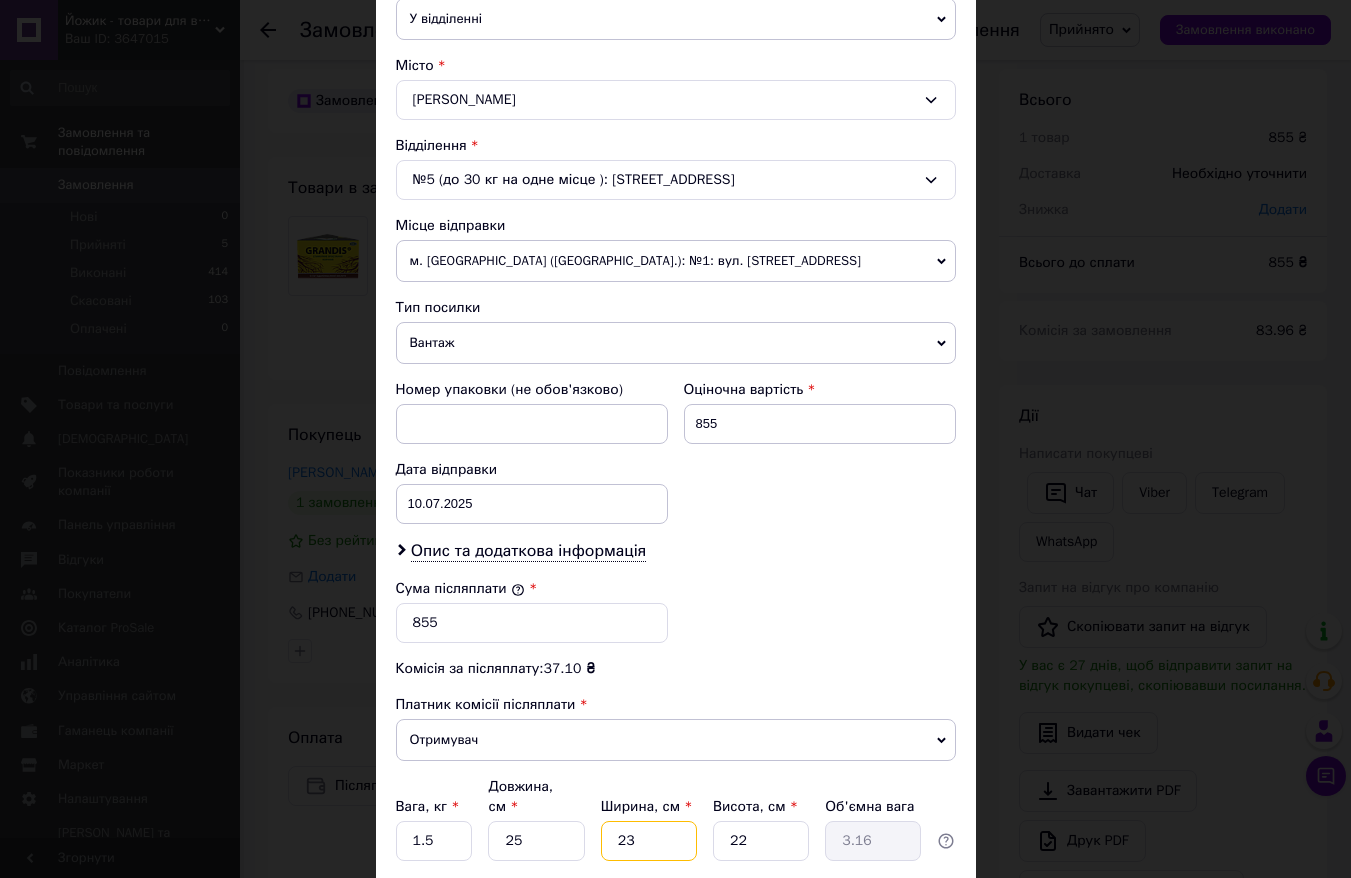 type on "23" 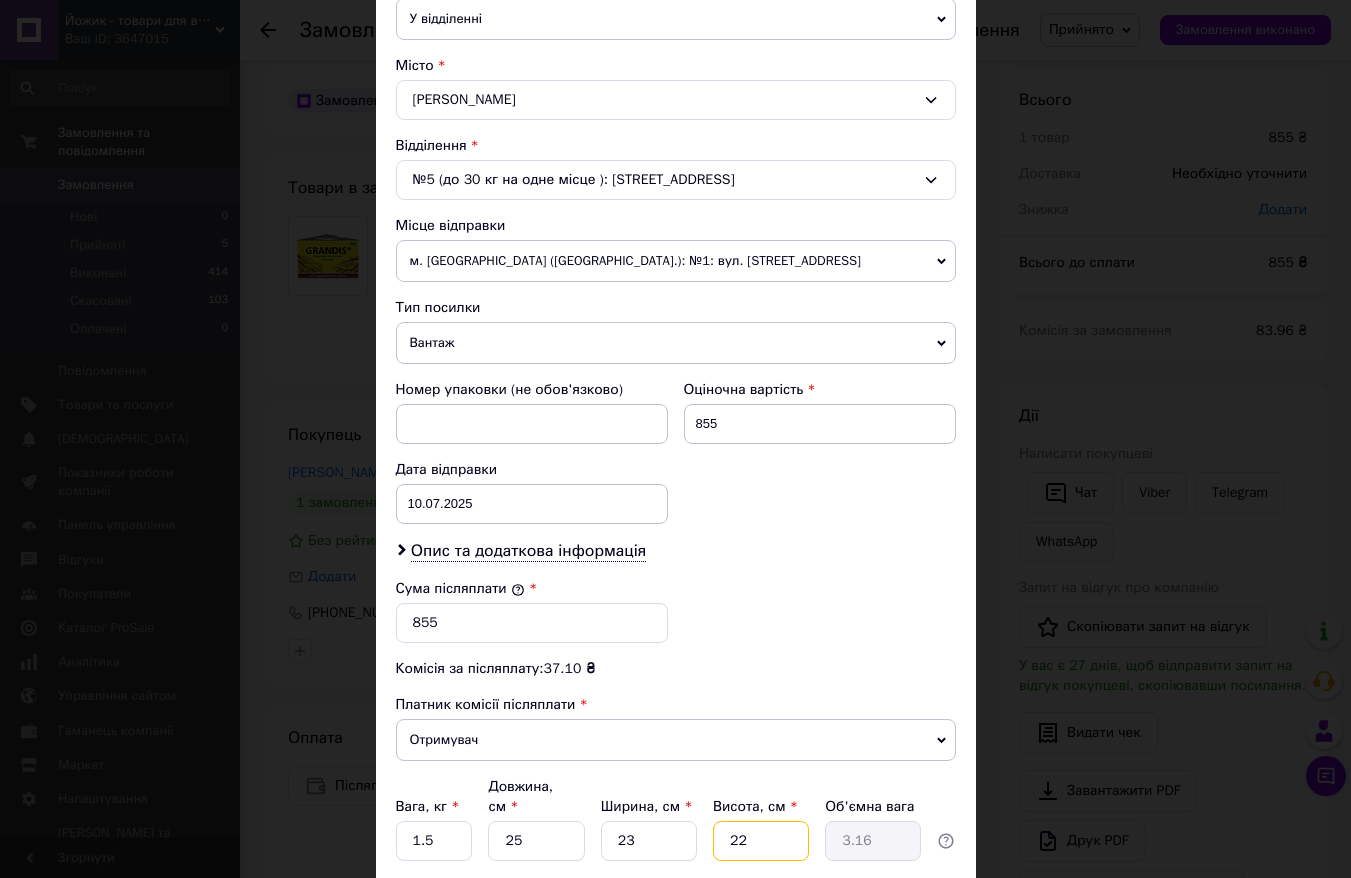 type on "1" 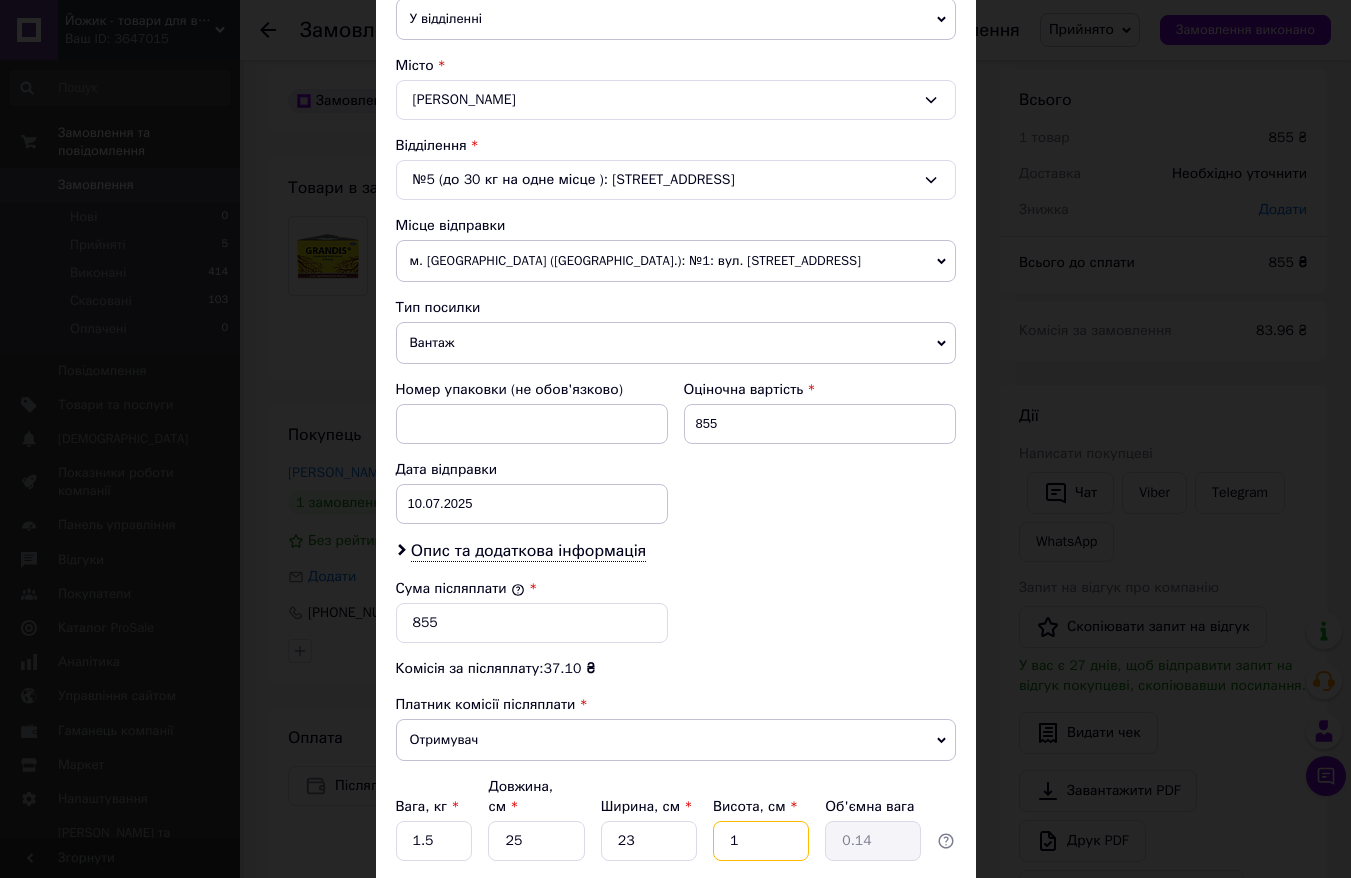 type on "17" 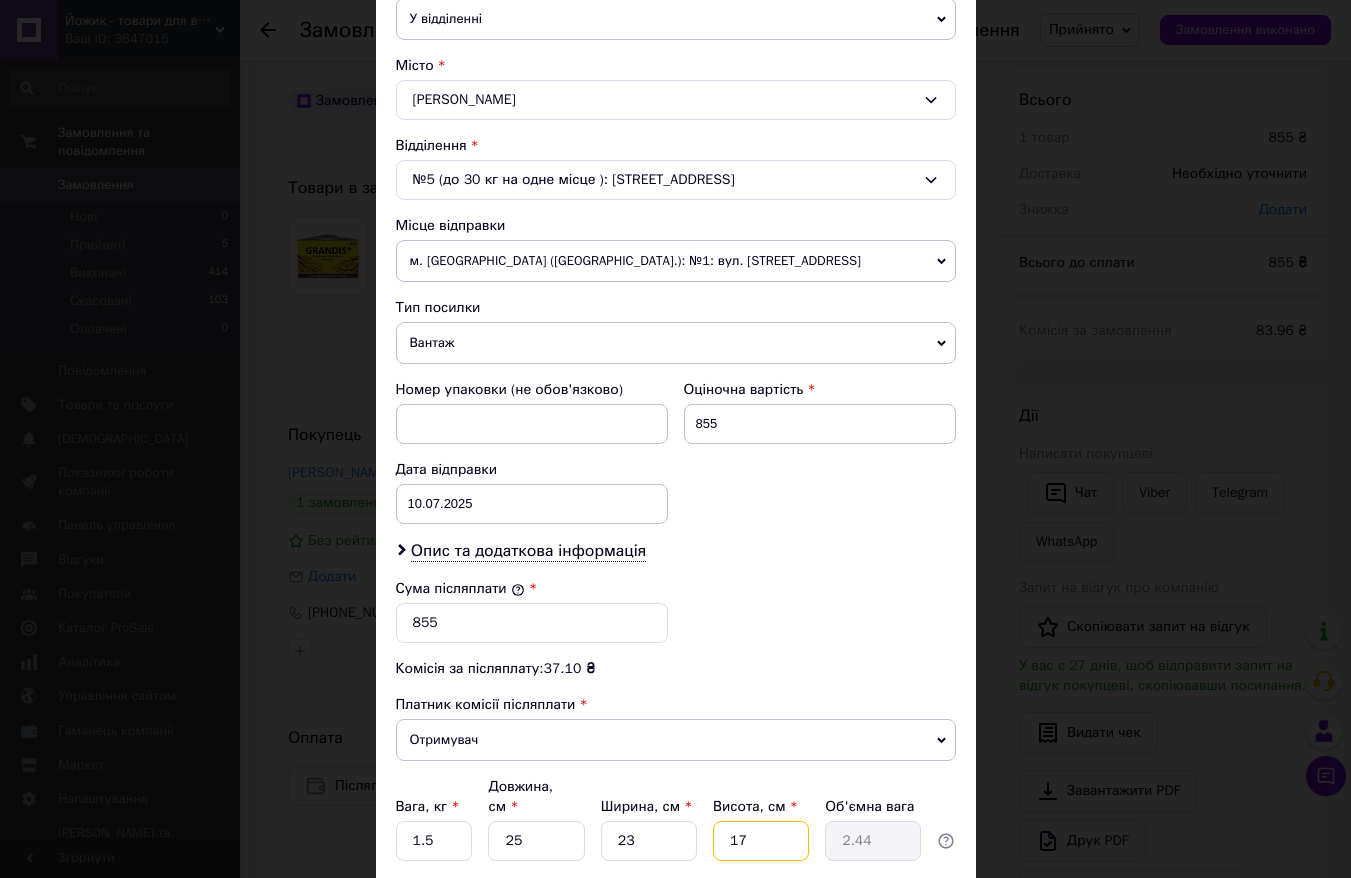 scroll, scrollTop: 648, scrollLeft: 0, axis: vertical 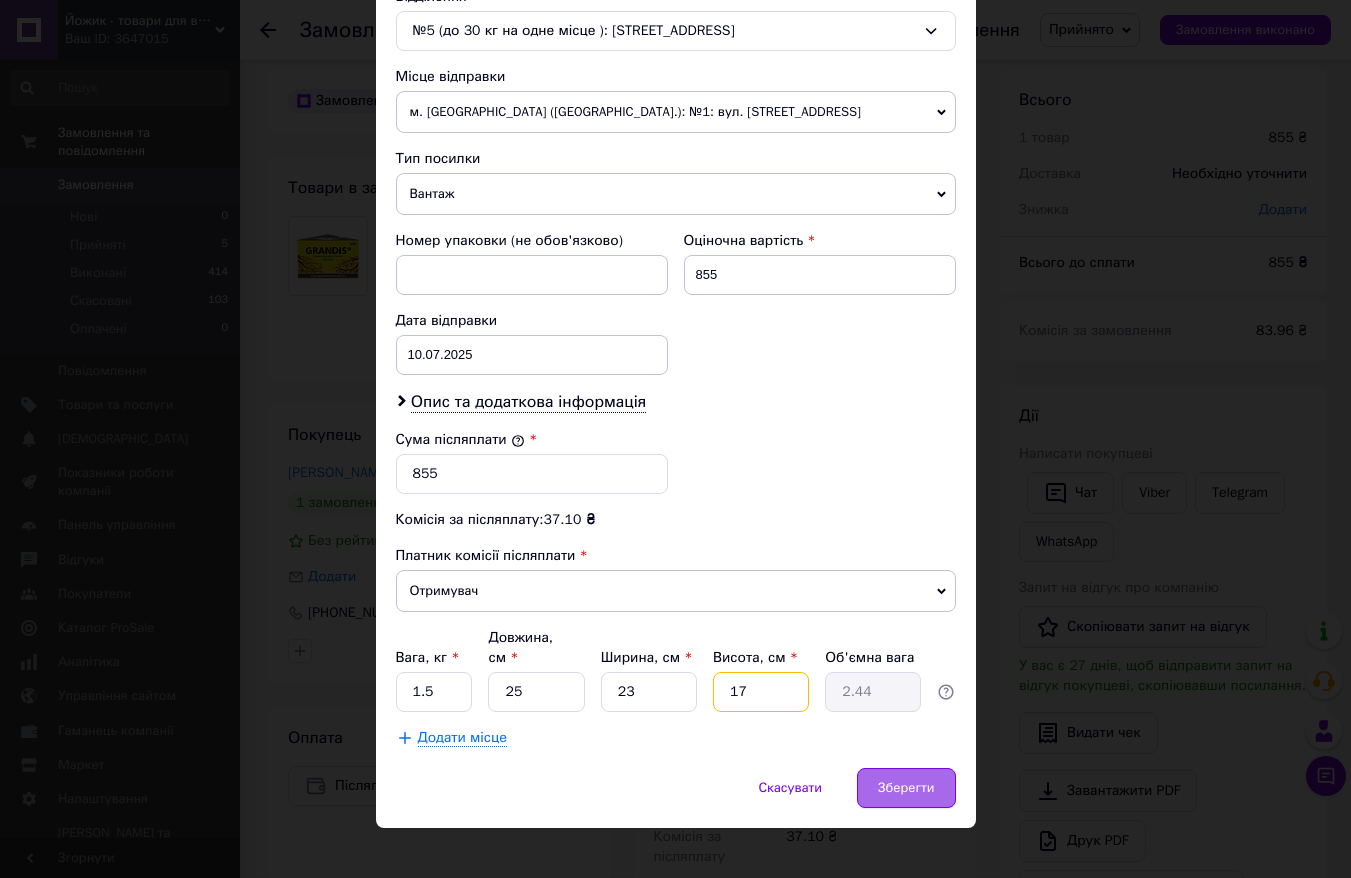 type on "17" 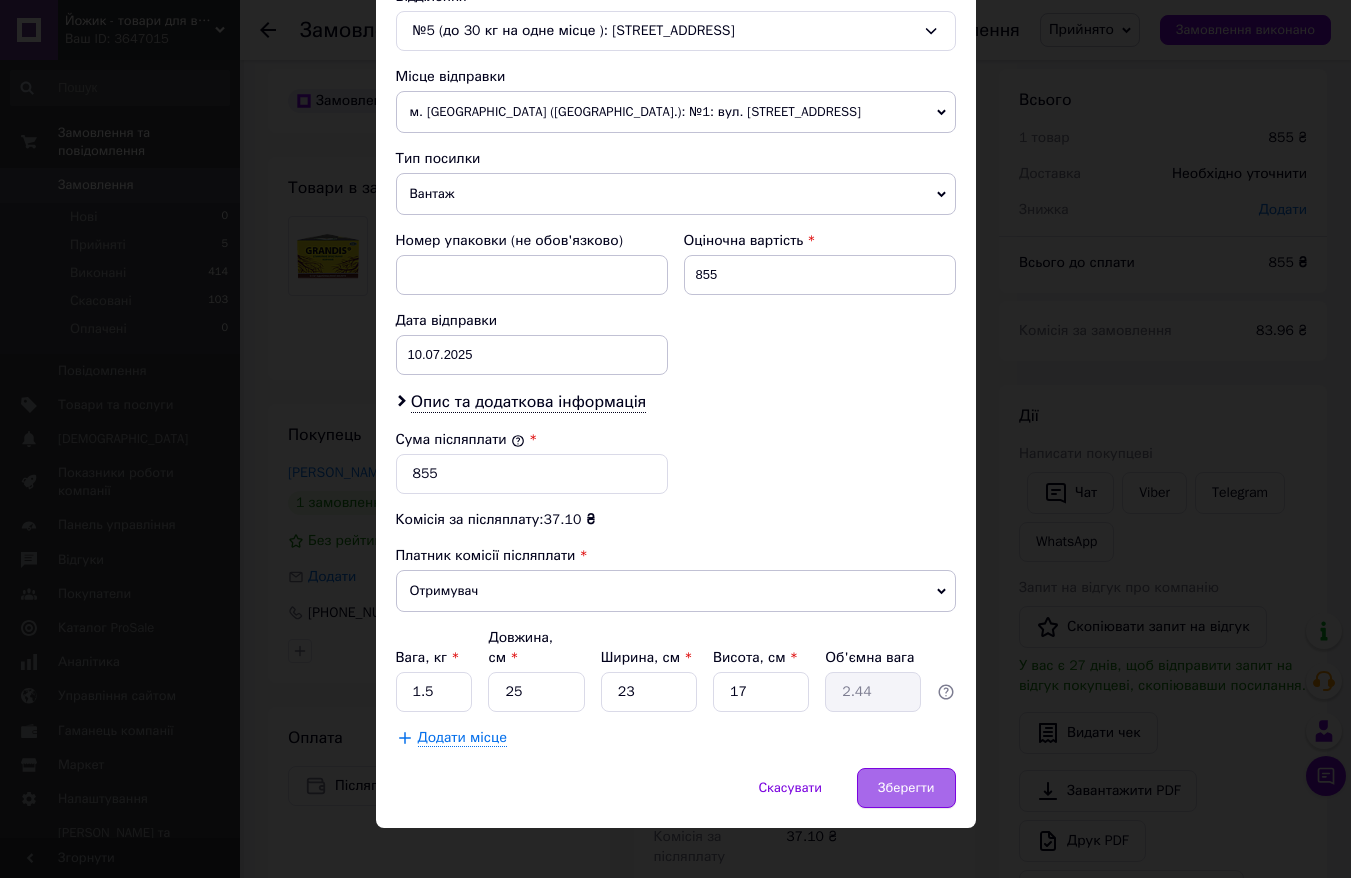 click on "Зберегти" at bounding box center (906, 788) 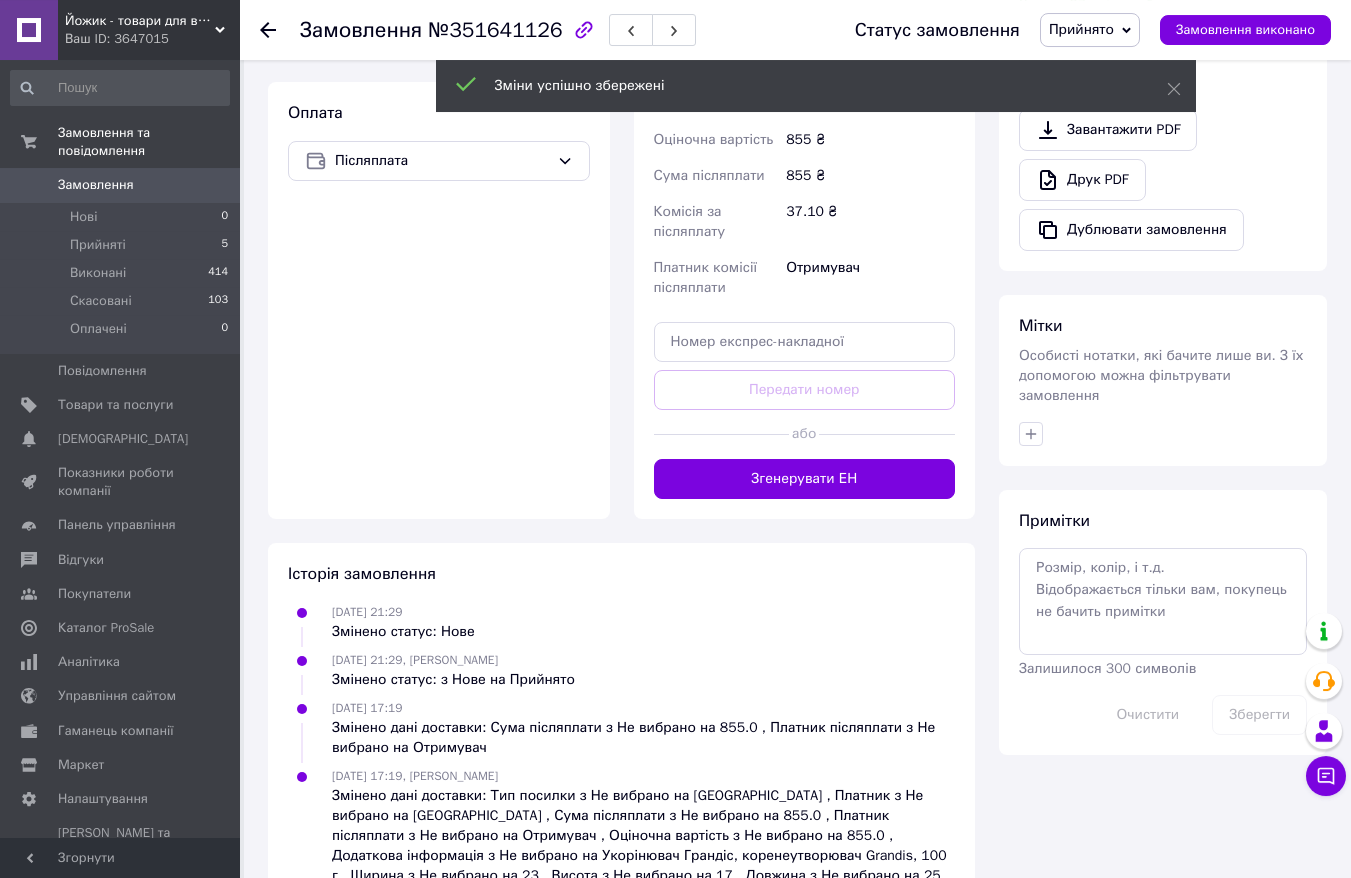 scroll, scrollTop: 641, scrollLeft: 0, axis: vertical 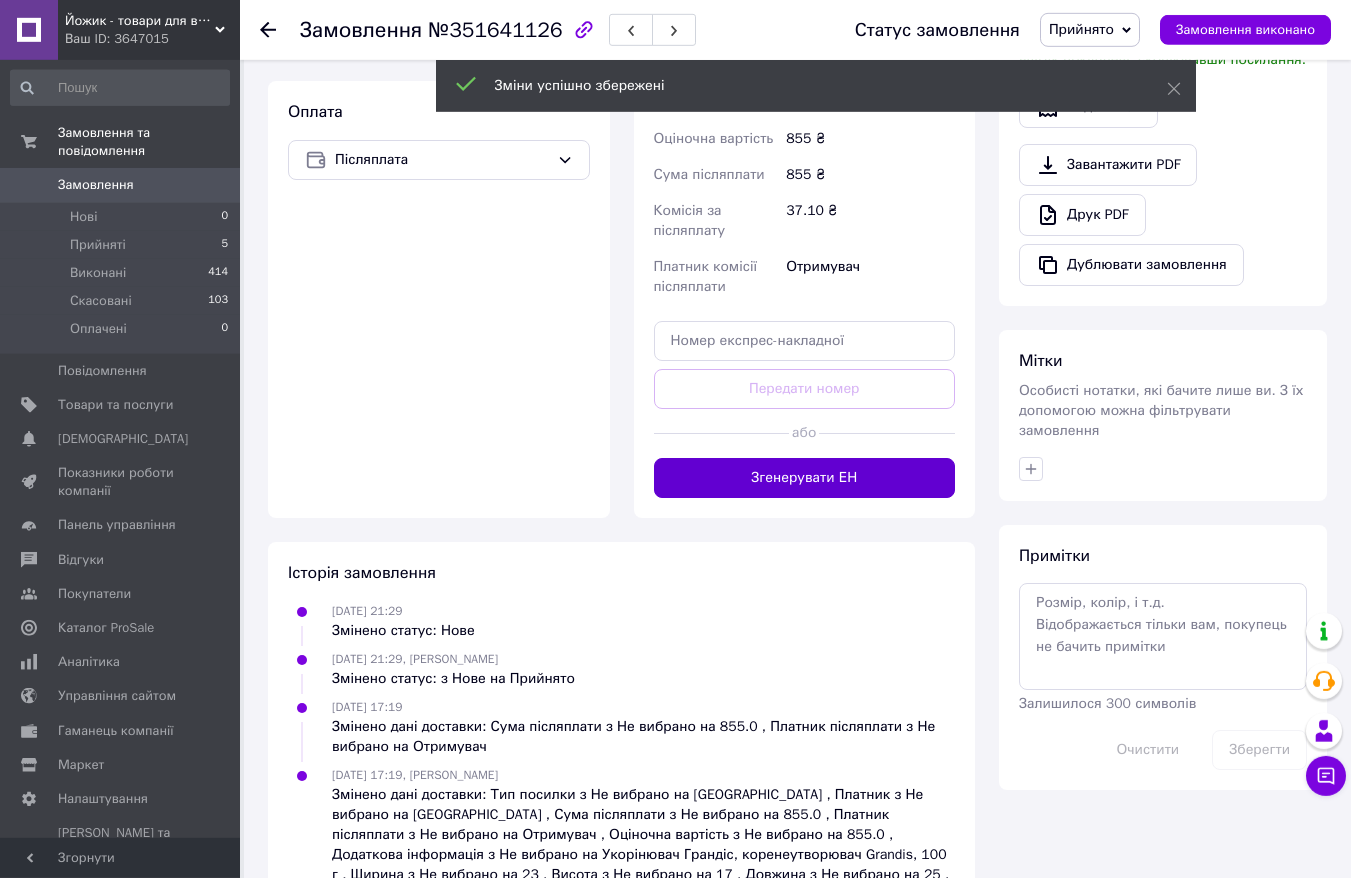 click on "Згенерувати ЕН" at bounding box center (805, 478) 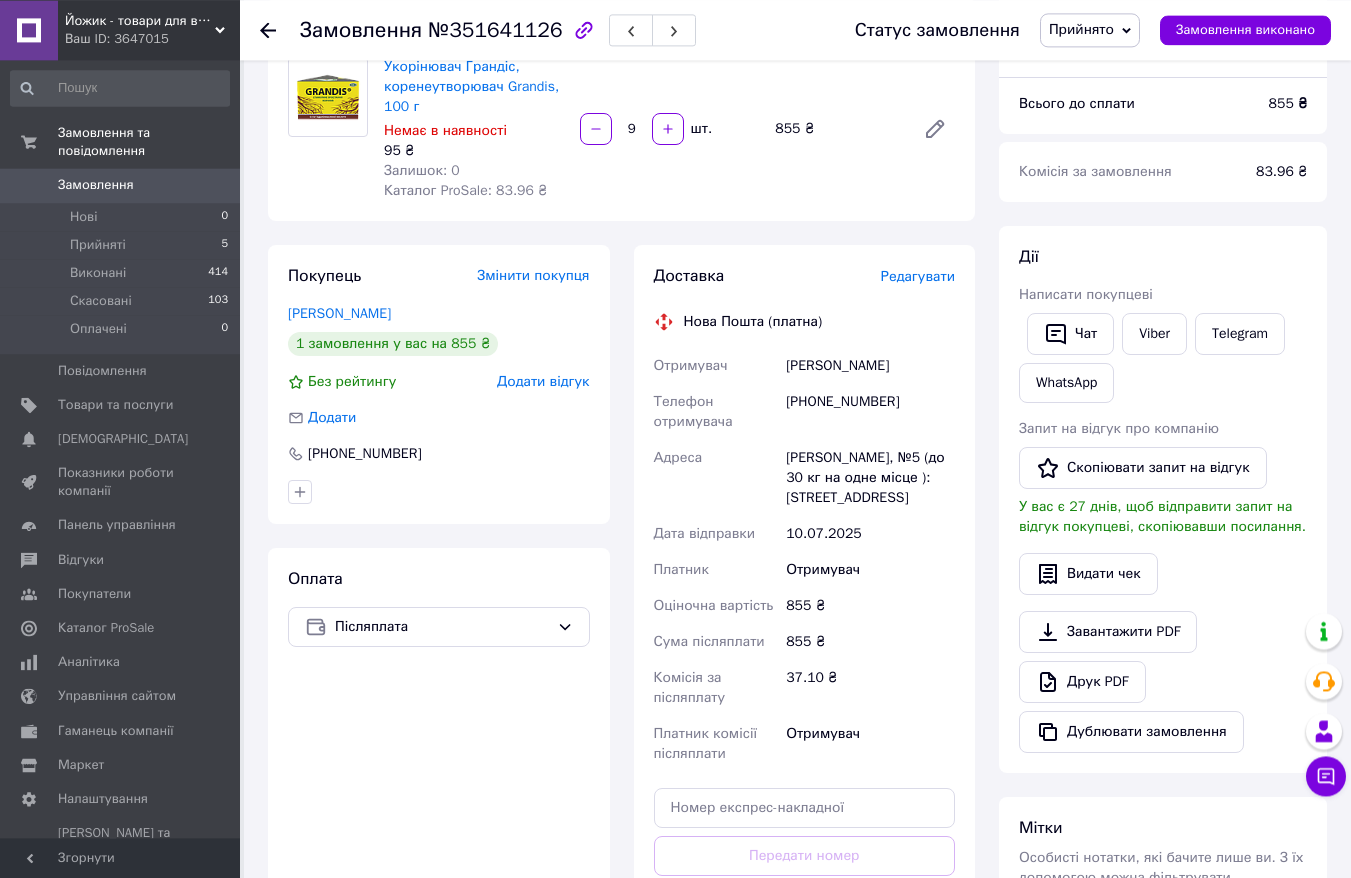 scroll, scrollTop: 168, scrollLeft: 0, axis: vertical 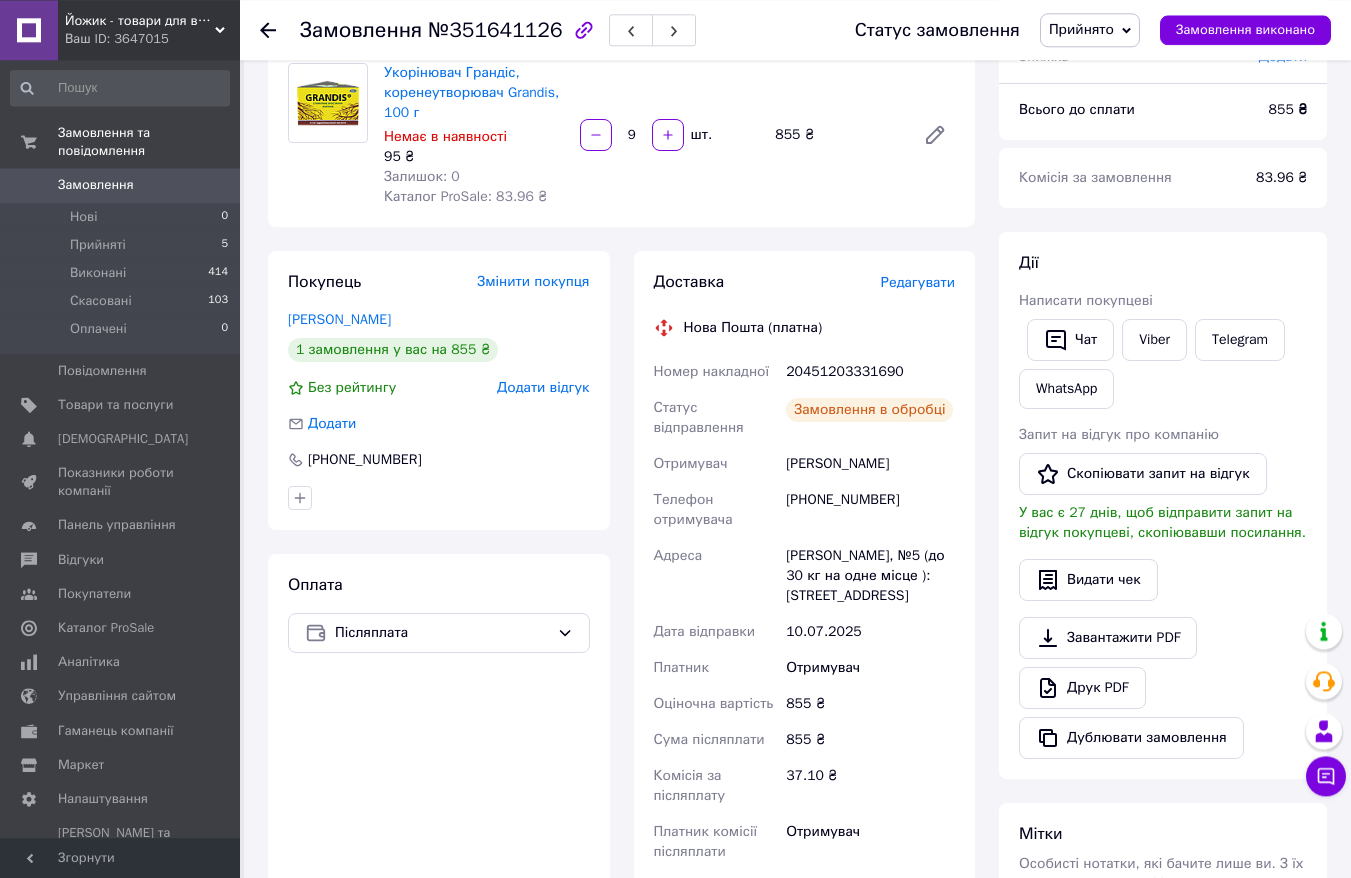 click on "20451203331690" at bounding box center [870, 372] 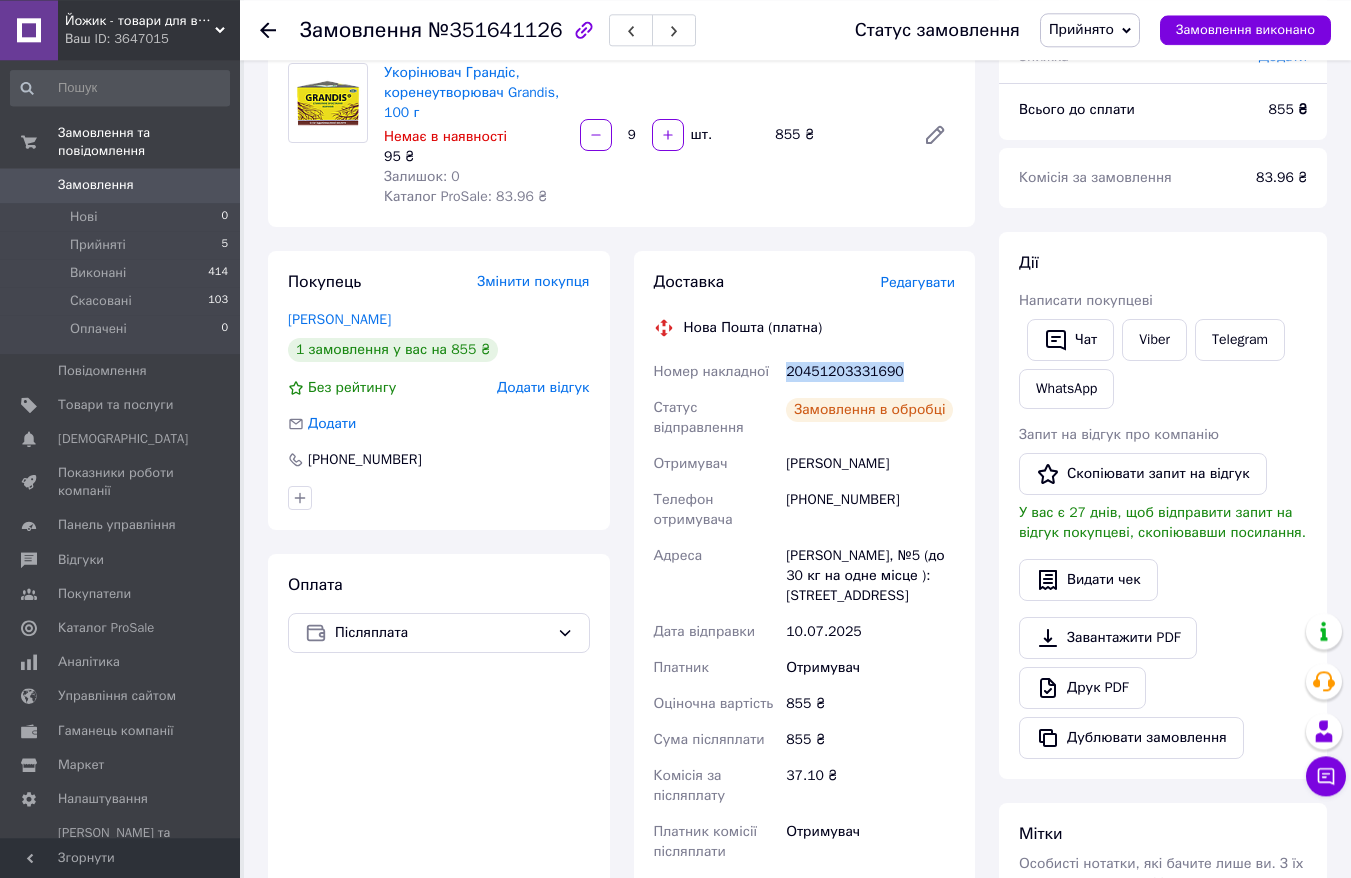 click on "20451203331690" at bounding box center (870, 372) 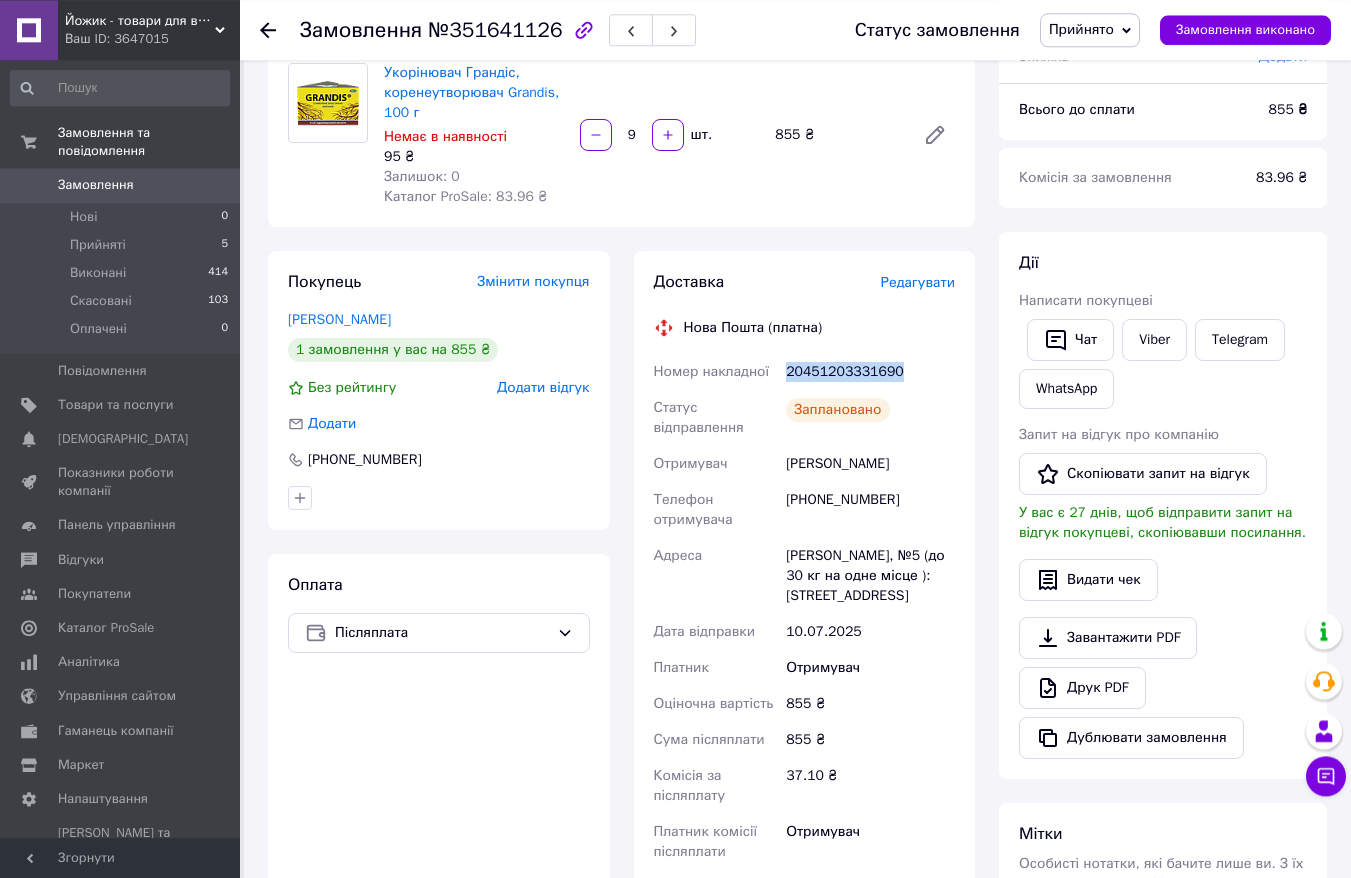 copy on "20451203331690" 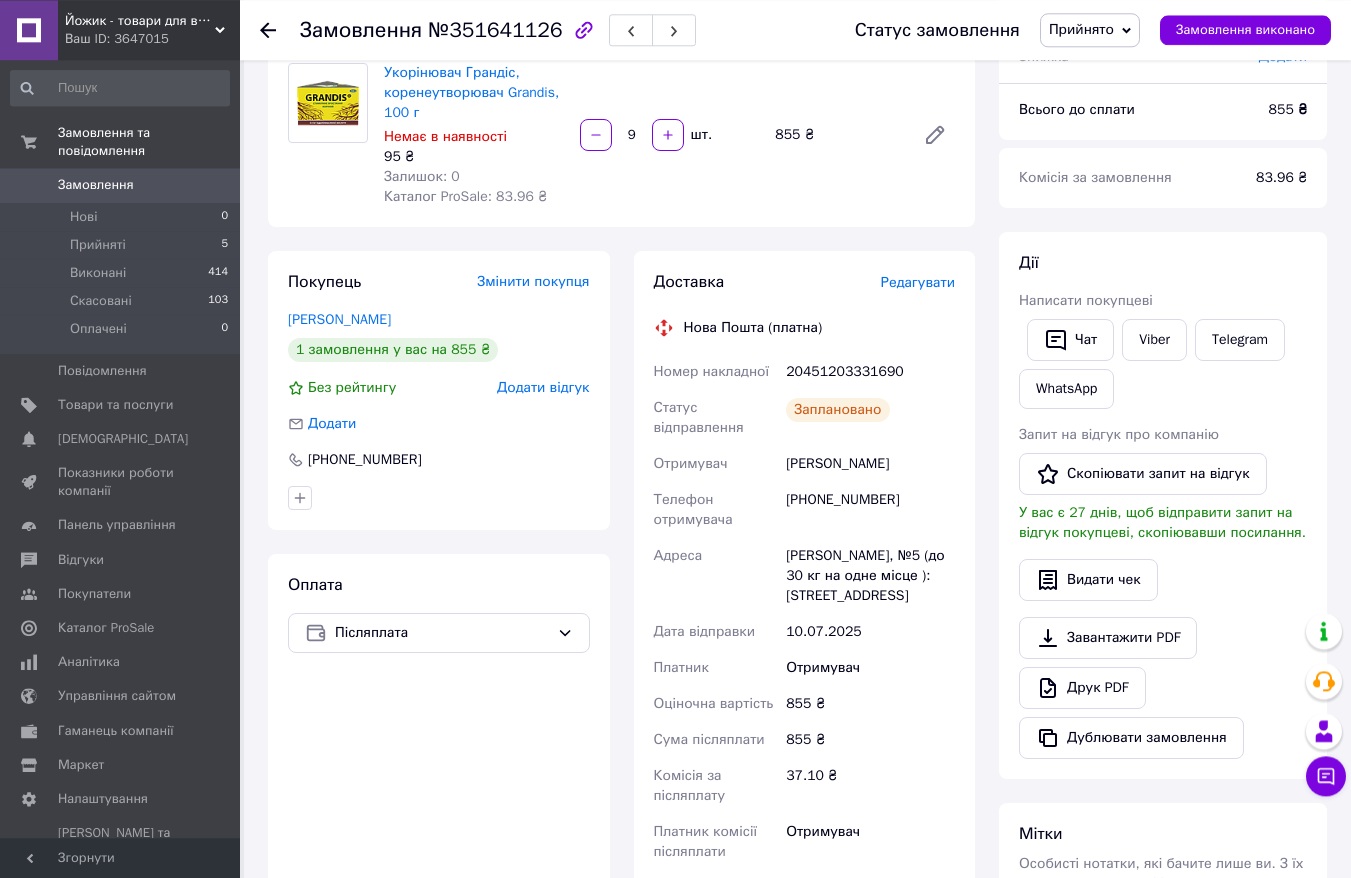 click on "Замовлення з каталогу 07.07.2025 | 21:29 Товари в замовленні (1) Додати товар Укорінювач Грандіс, коренеутворювач Grandis, 100 г Немає в наявності 95 ₴ Залишок: 0 Каталог ProSale: 83.96 ₴  9   шт. 855 ₴ Покупець Змінити покупця Манько Олександр 1 замовлення у вас на 855 ₴ Без рейтингу   Додати відгук Додати +380960001125 Оплата Післяплата Доставка Редагувати Нова Пошта (платна) Номер накладної 20451203331690 Статус відправлення Заплановано Отримувач Манько Олександр Телефон отримувача +380960001125 Адреса Володимир, №5 (до 30 кг на одне місце ): вул. 14-ї Князівської бригади, 8А Дата відправки 10.07.2025 855 <" at bounding box center (621, 686) 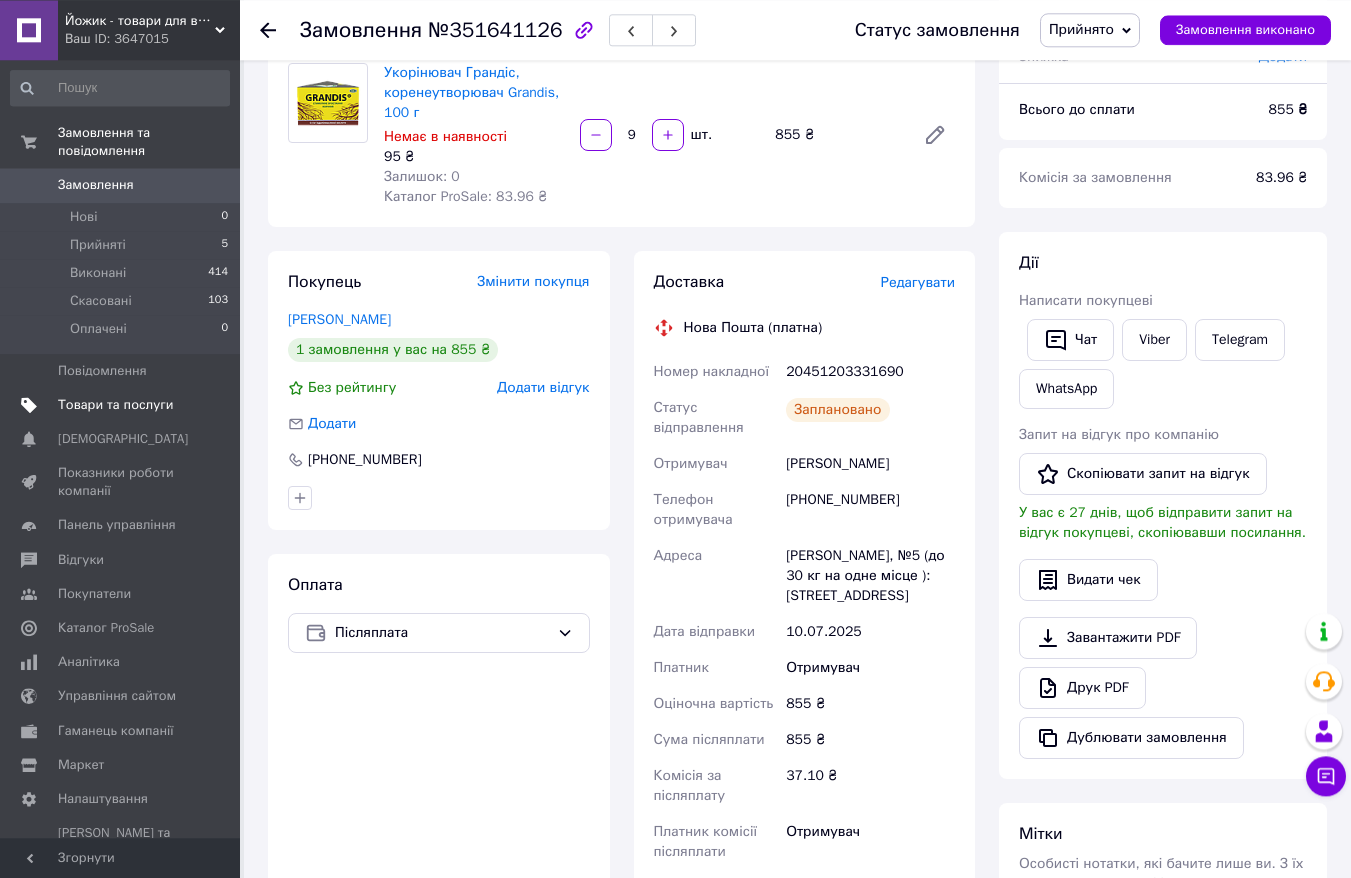 click on "Товари та послуги" at bounding box center [115, 405] 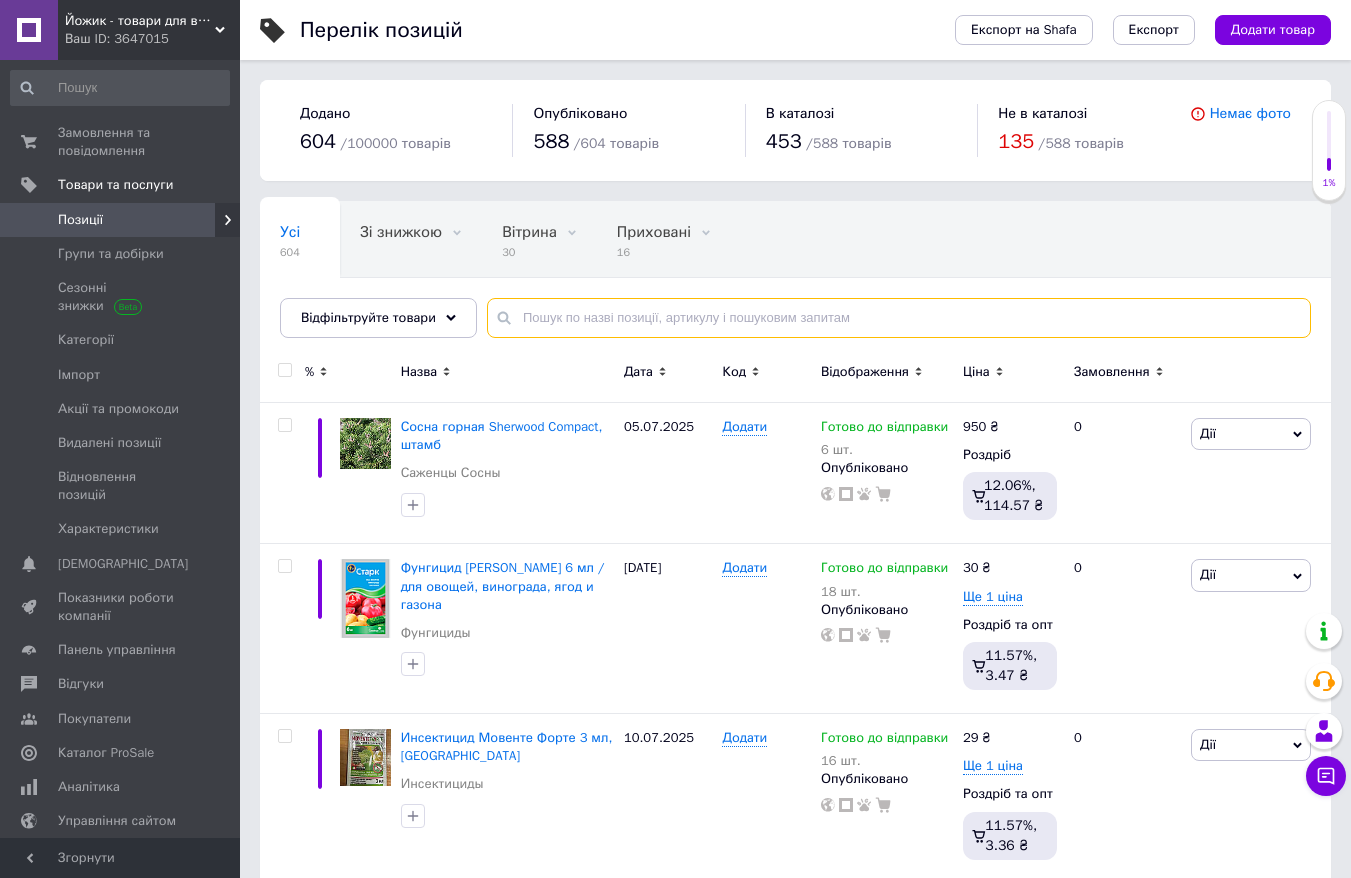 click at bounding box center (899, 318) 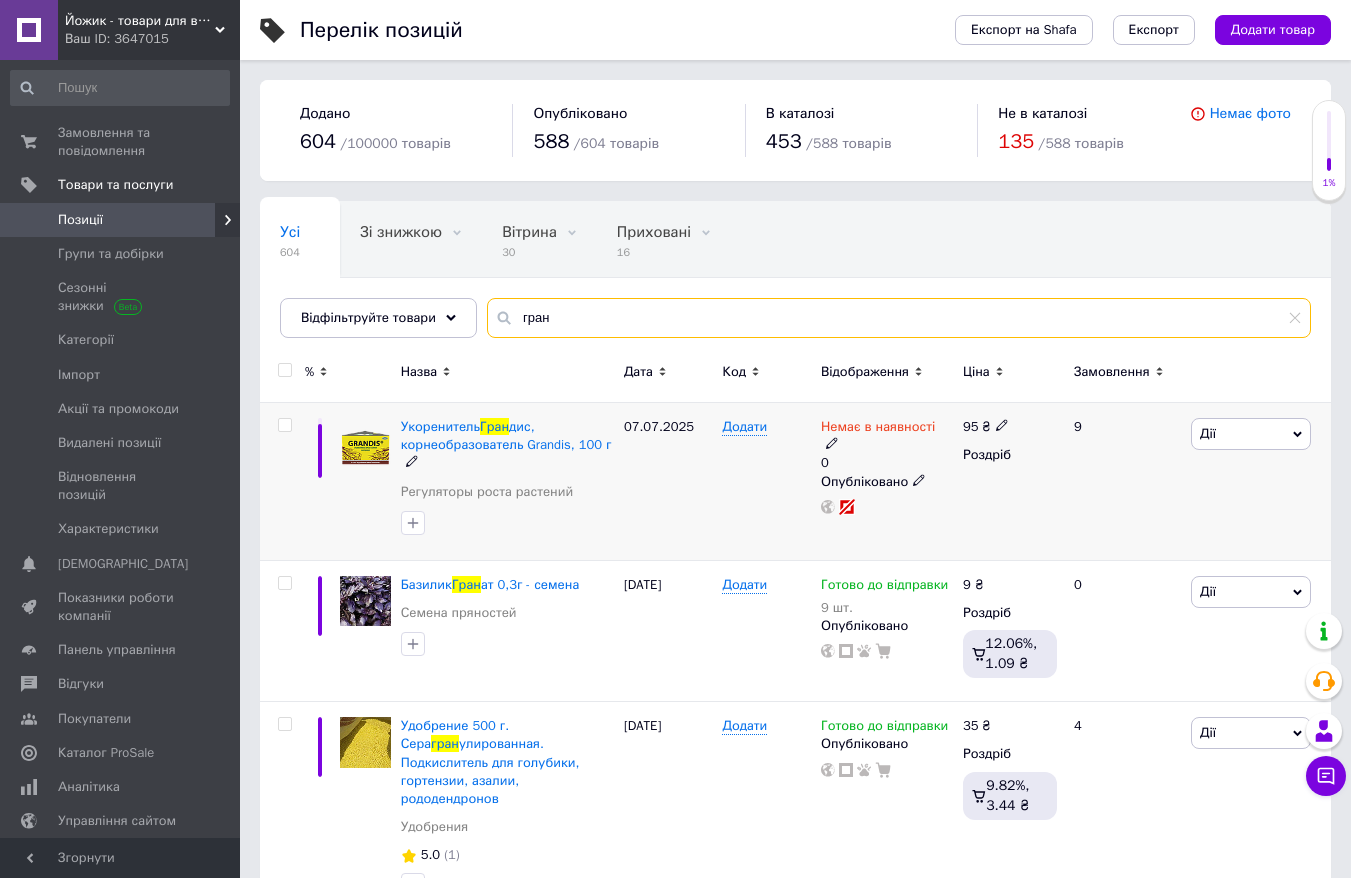 type on "гран" 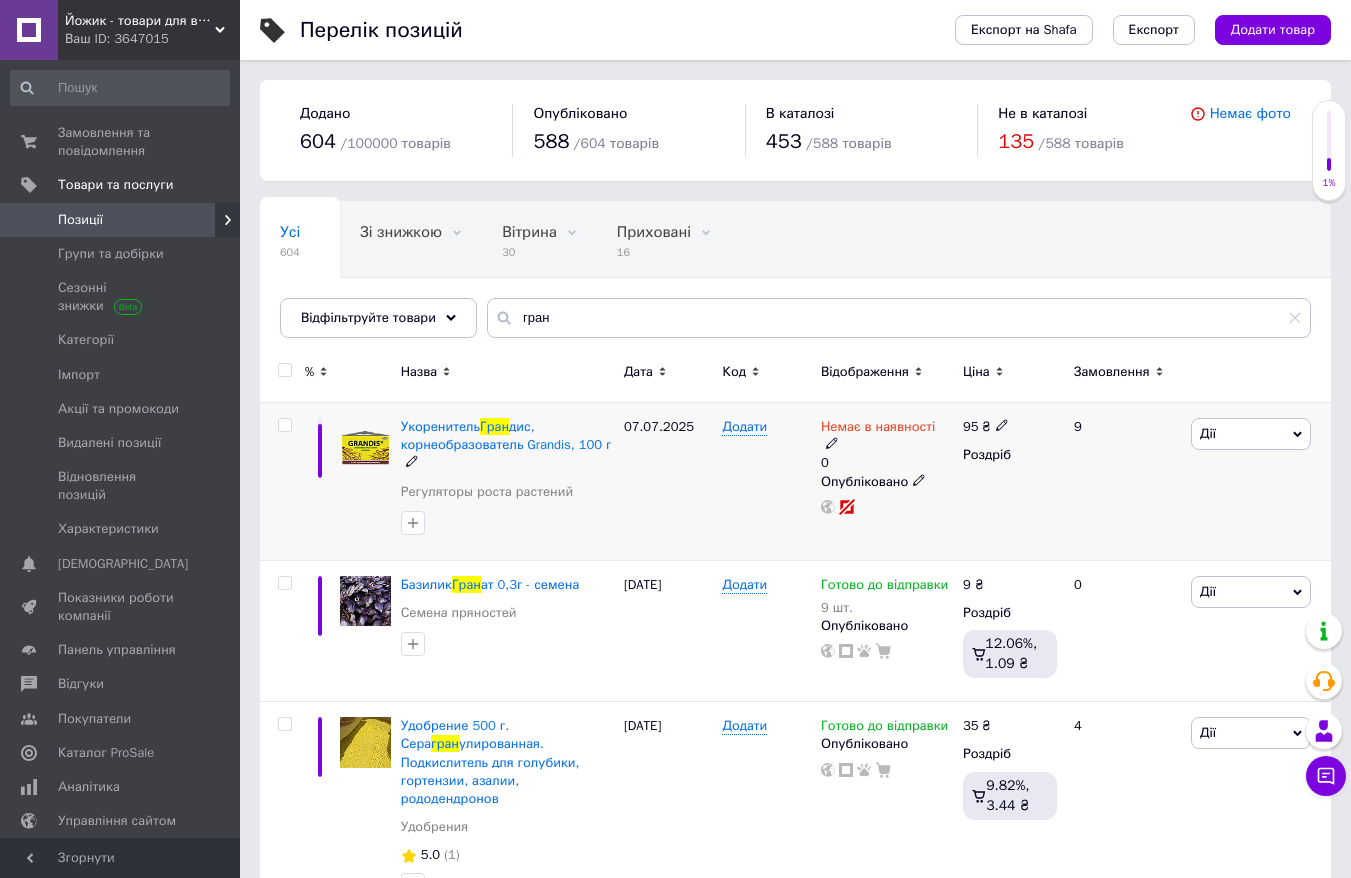 click on "Немає в наявності" at bounding box center (878, 429) 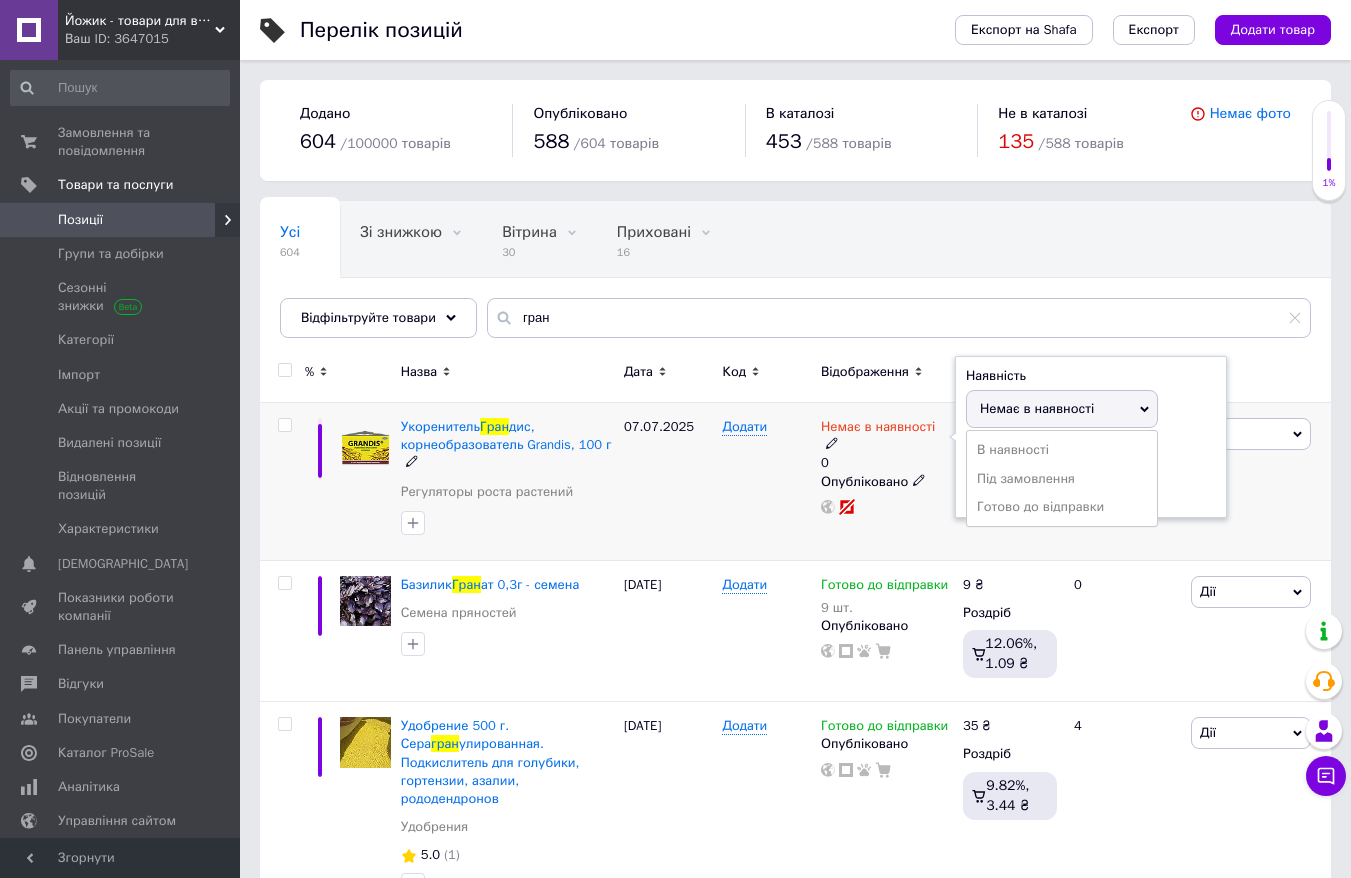click on "Наявність Немає в наявності В наявності Під замовлення Готово до відправки Залишки 0 шт." at bounding box center [1091, 437] 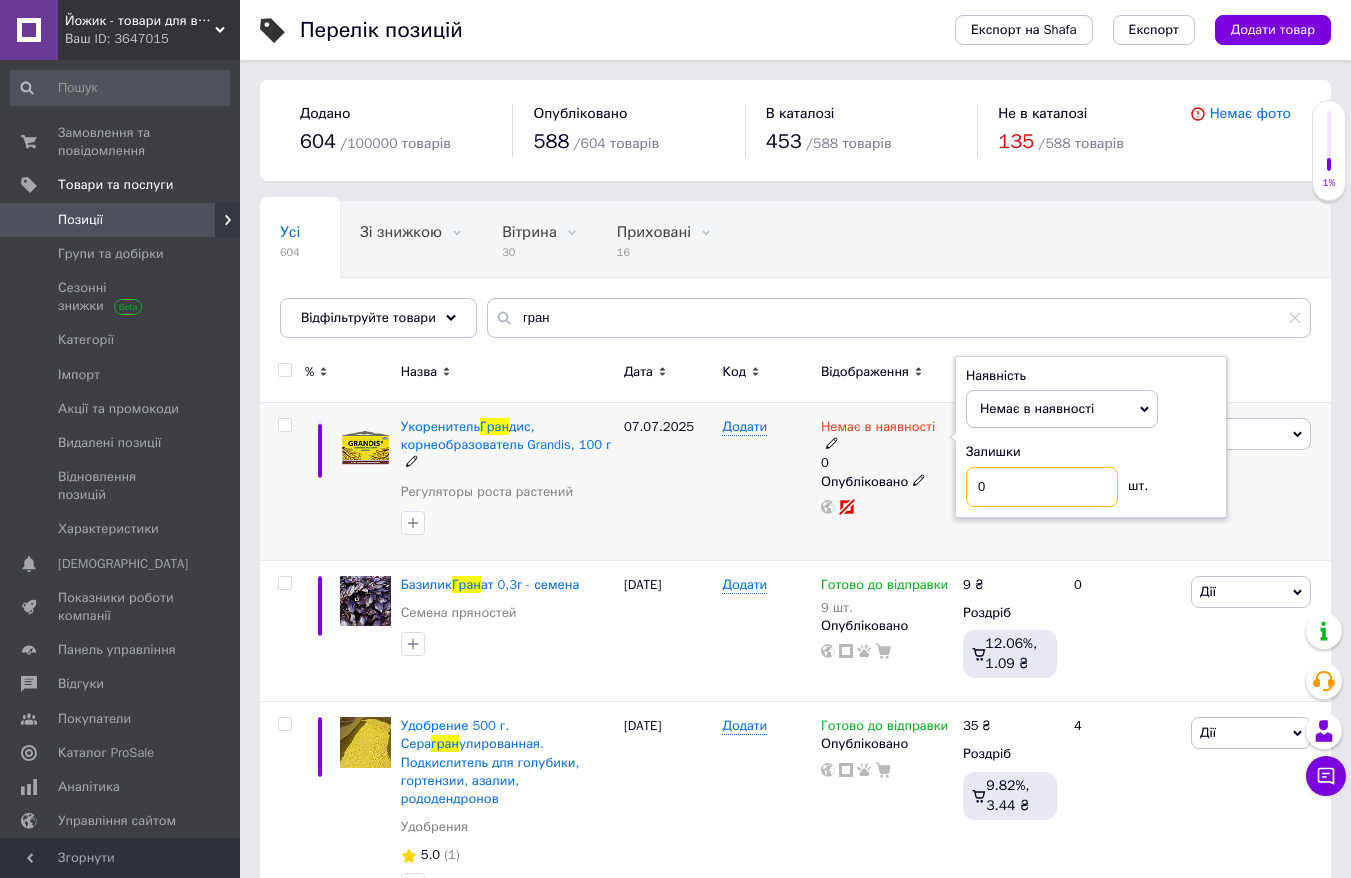 click on "0" at bounding box center (1042, 487) 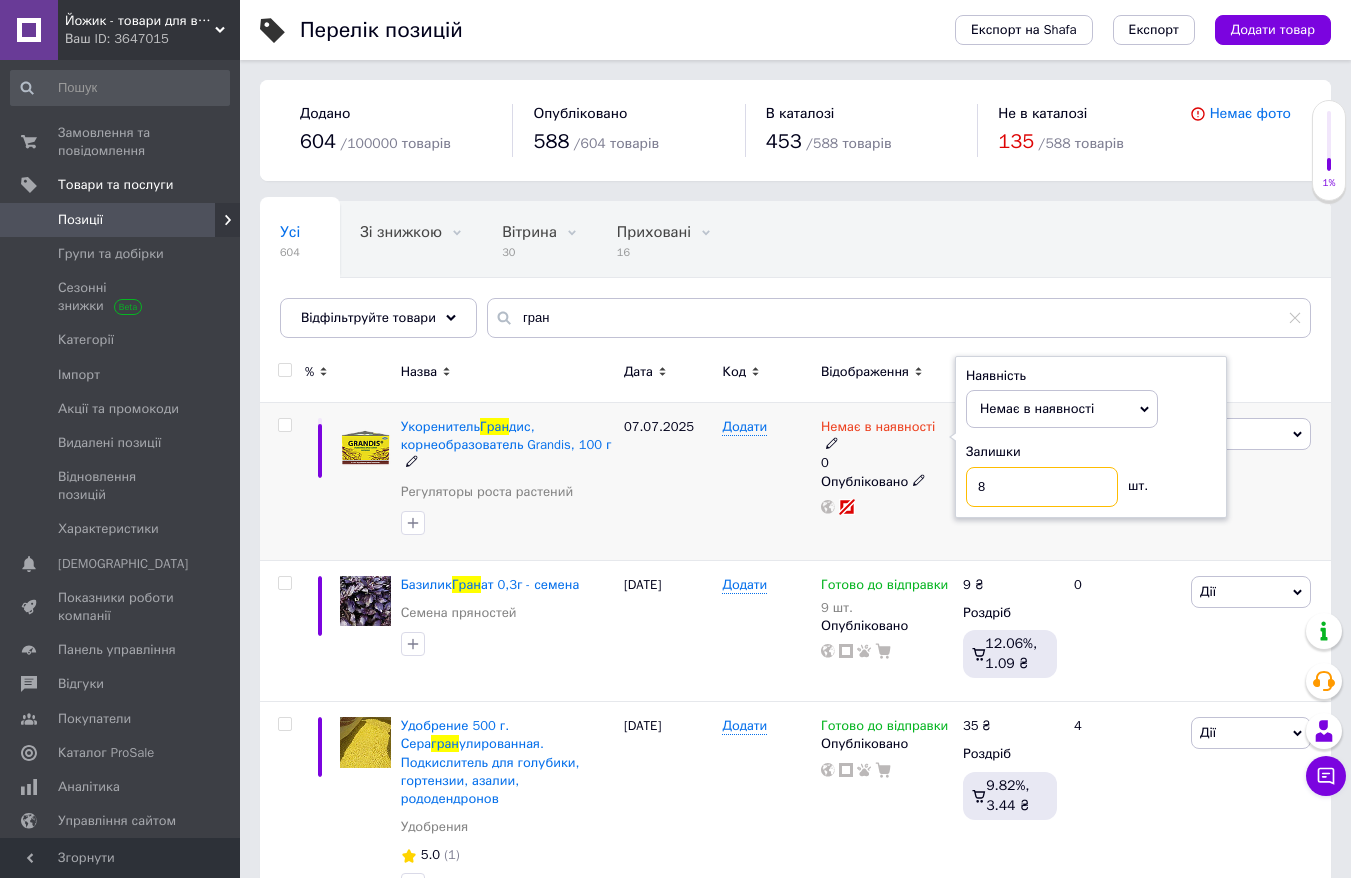 type on "8" 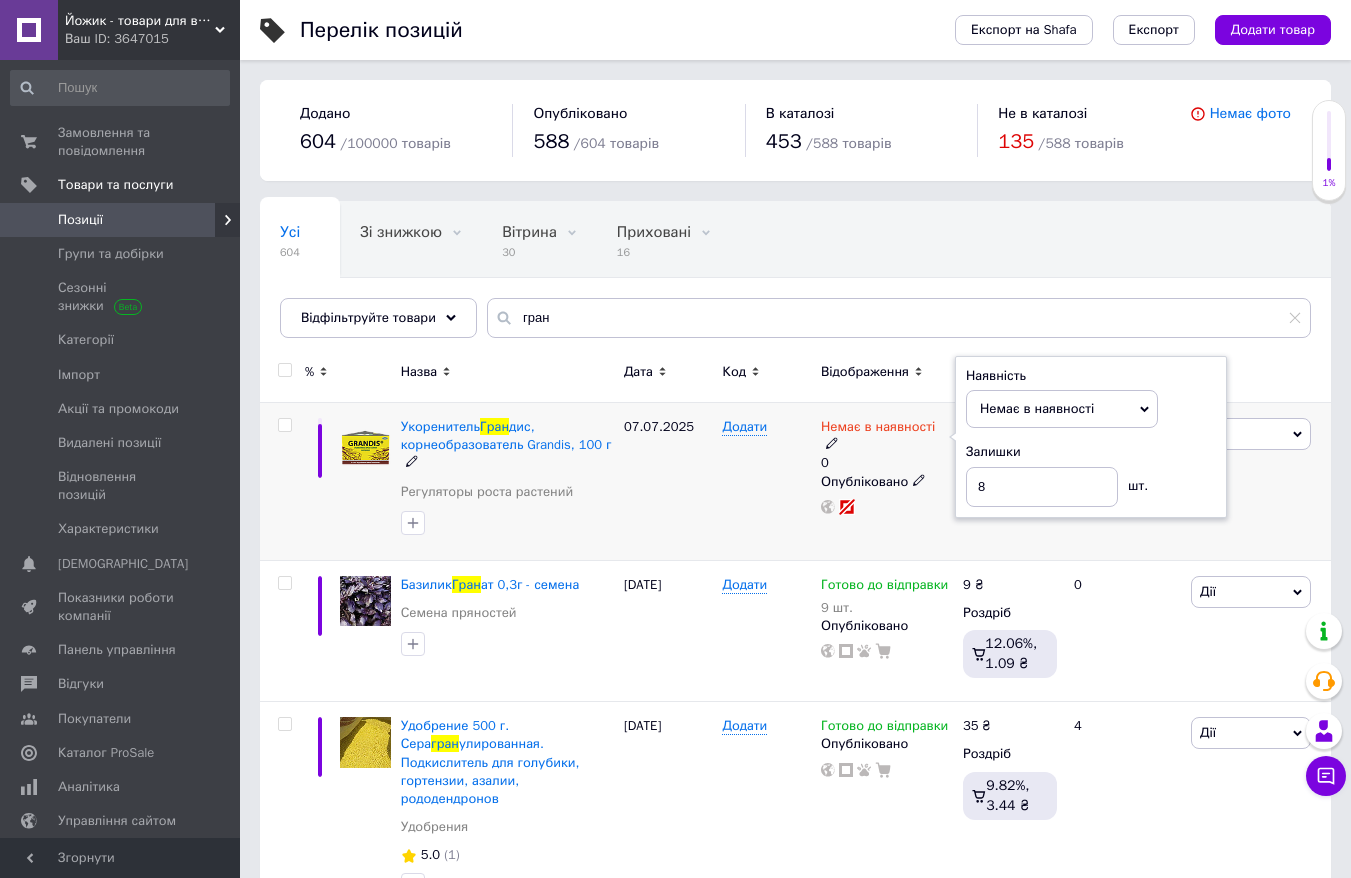 click on "Немає в наявності" at bounding box center (1062, 409) 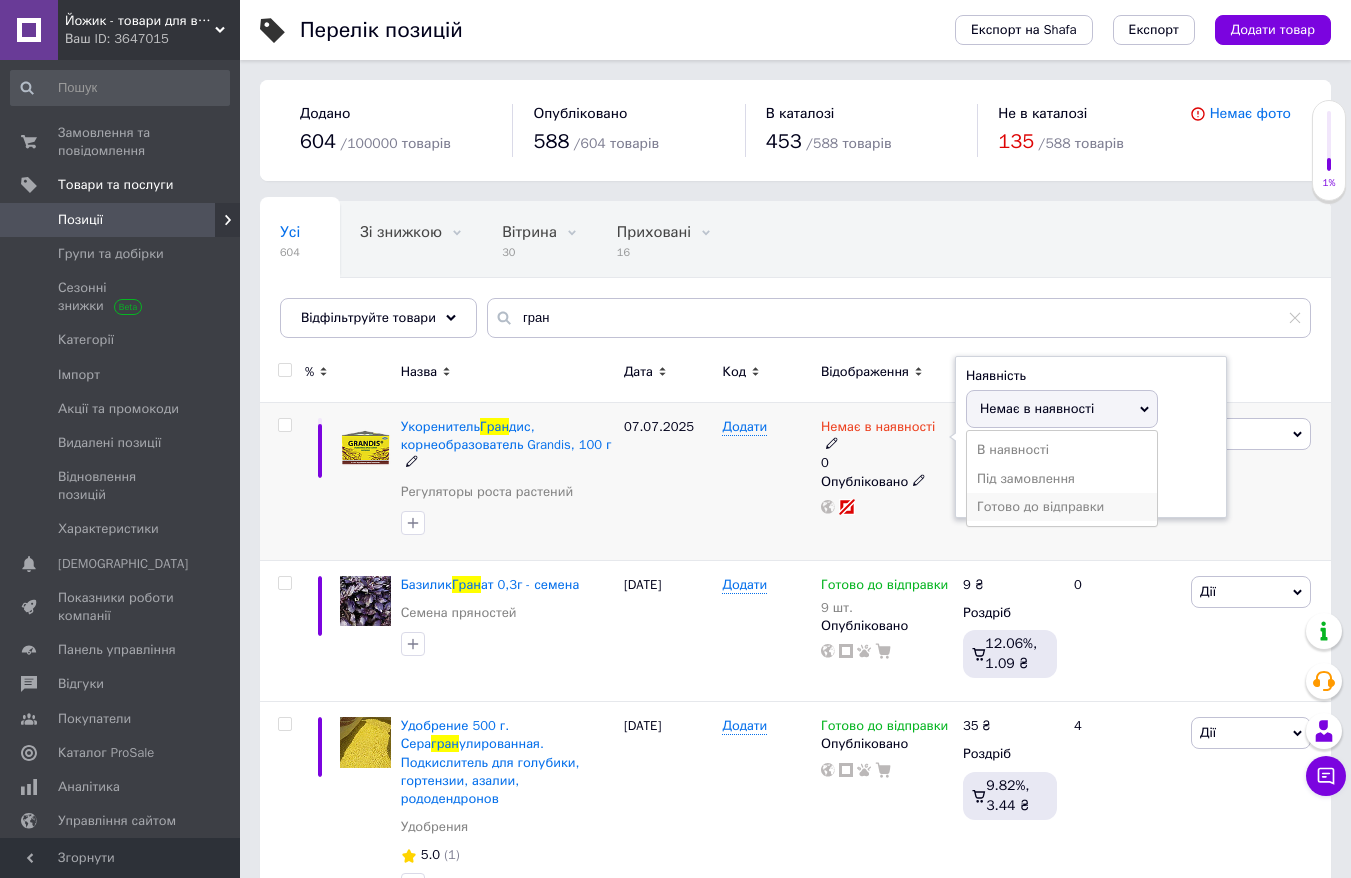 click on "Готово до відправки" at bounding box center [1062, 507] 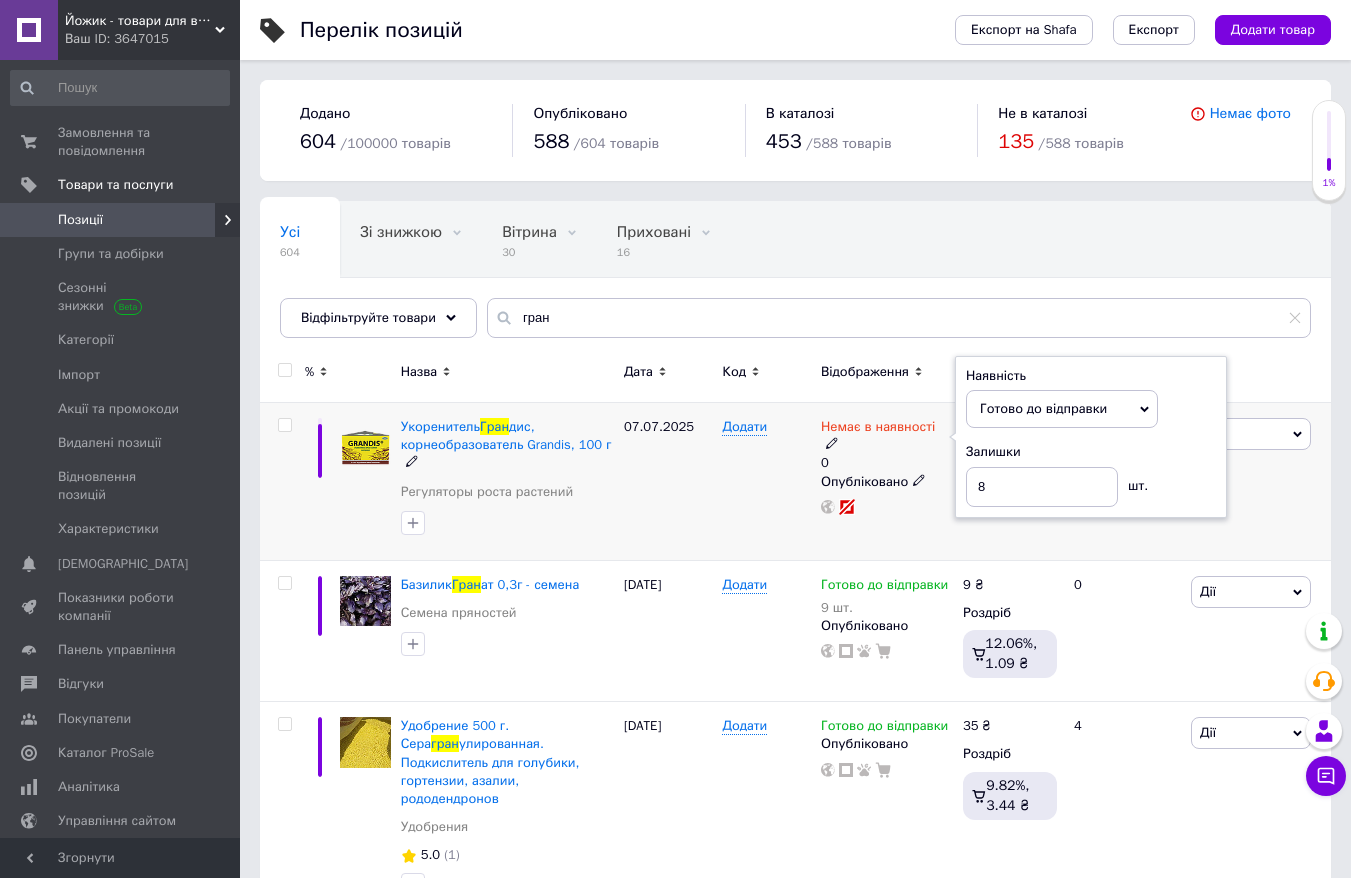 click on "Додати" at bounding box center (766, 482) 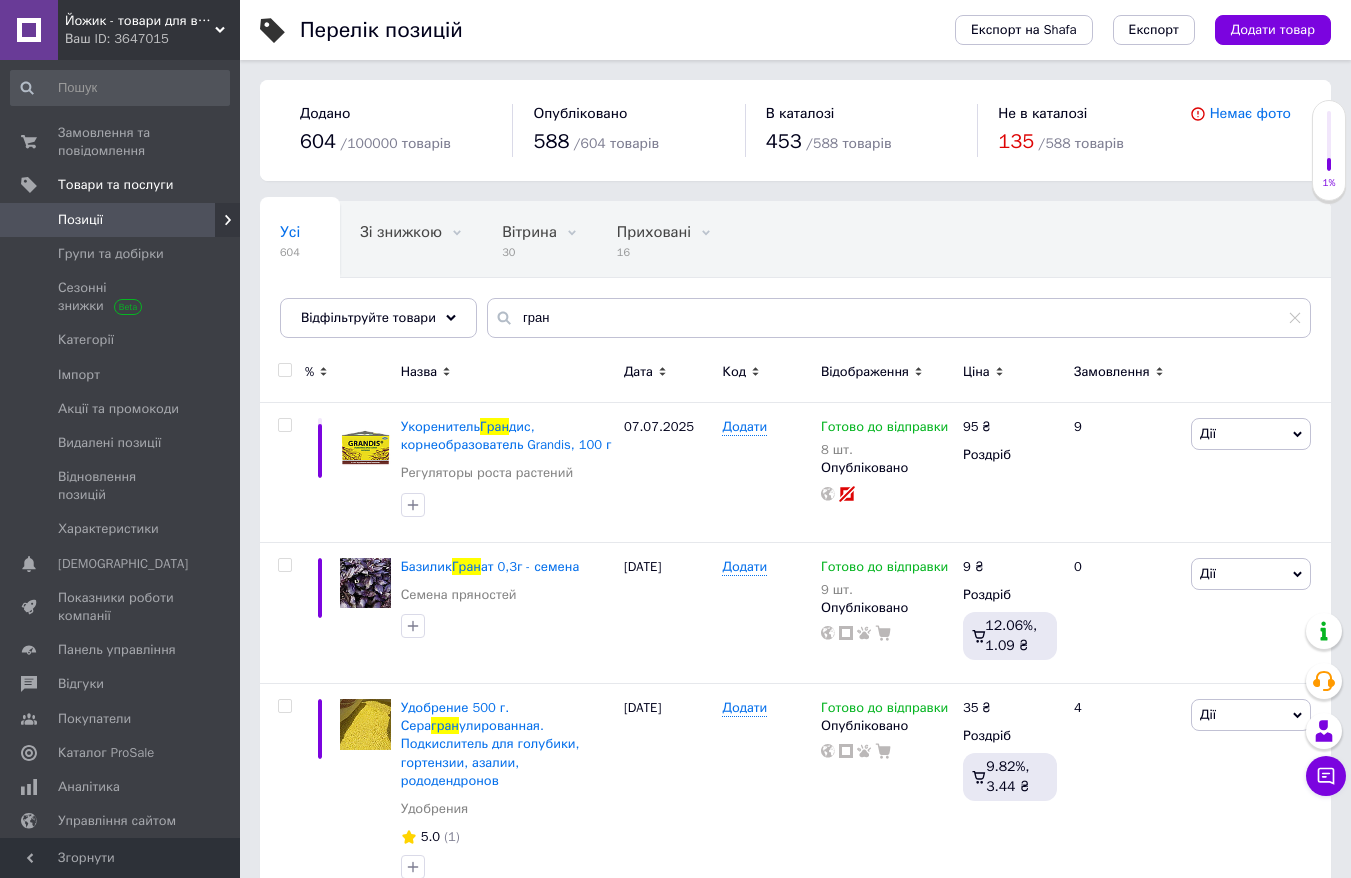 scroll, scrollTop: 784, scrollLeft: 0, axis: vertical 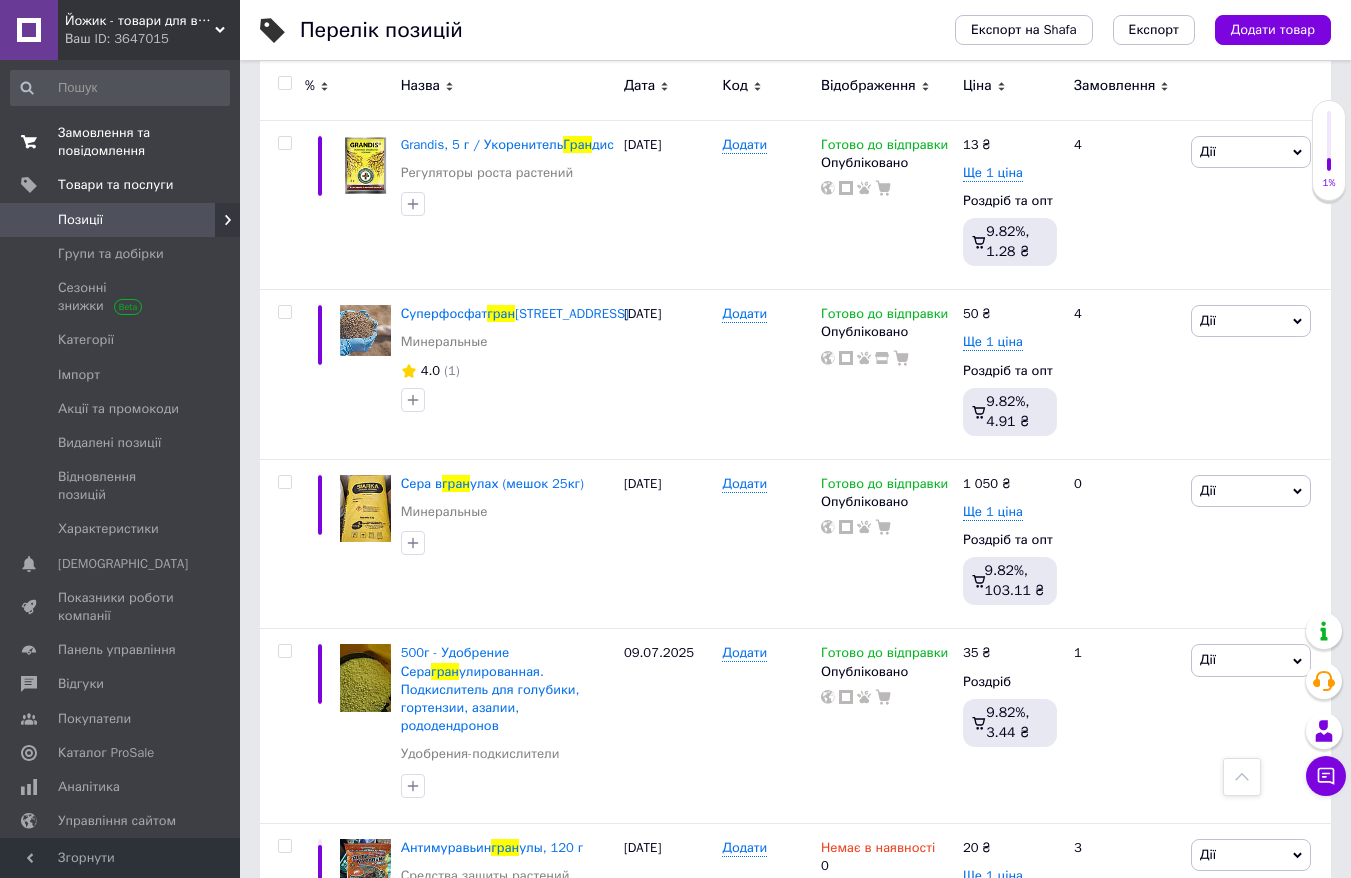 click on "Замовлення та повідомлення" at bounding box center [121, 142] 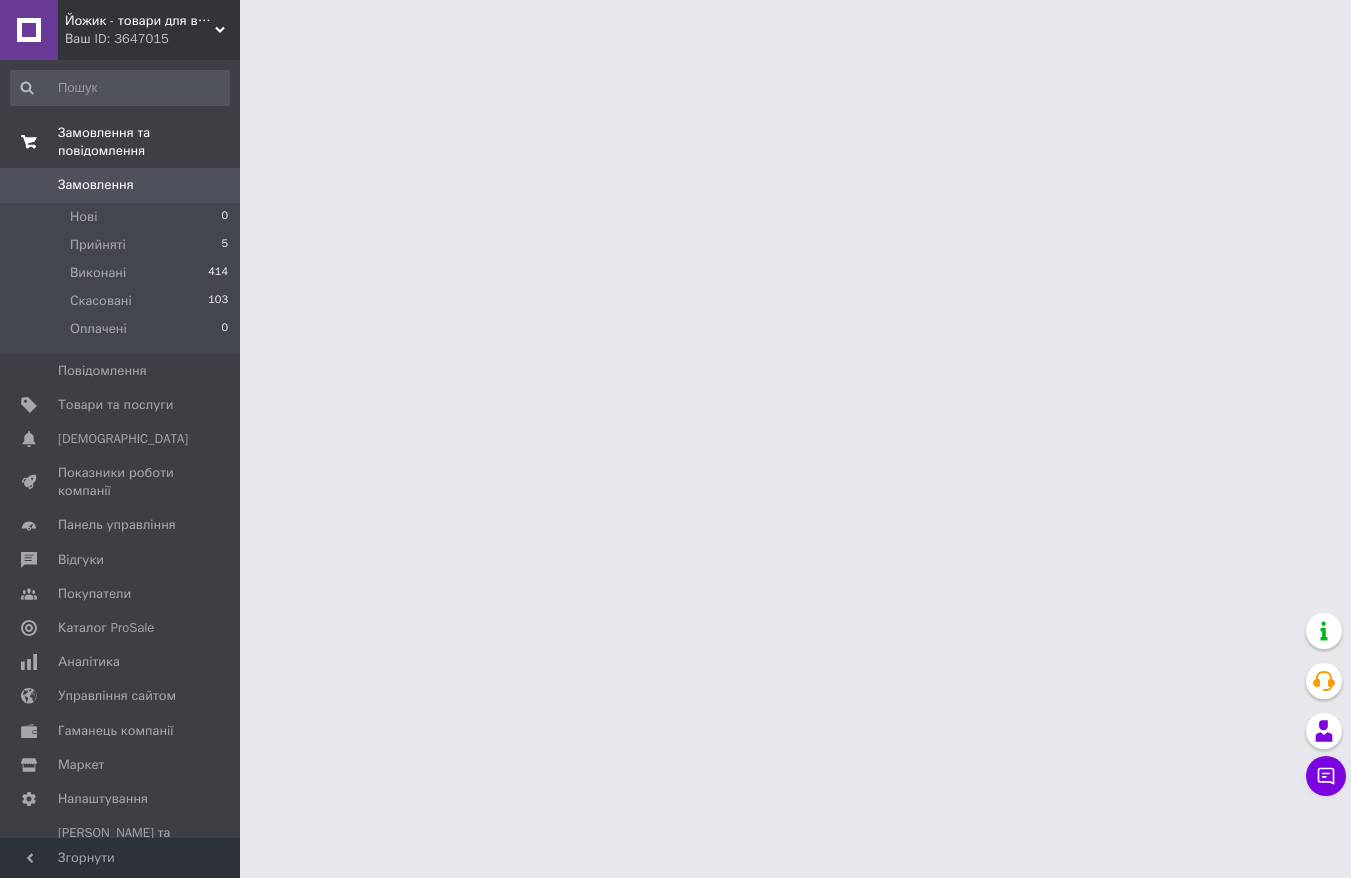 scroll, scrollTop: 0, scrollLeft: 0, axis: both 